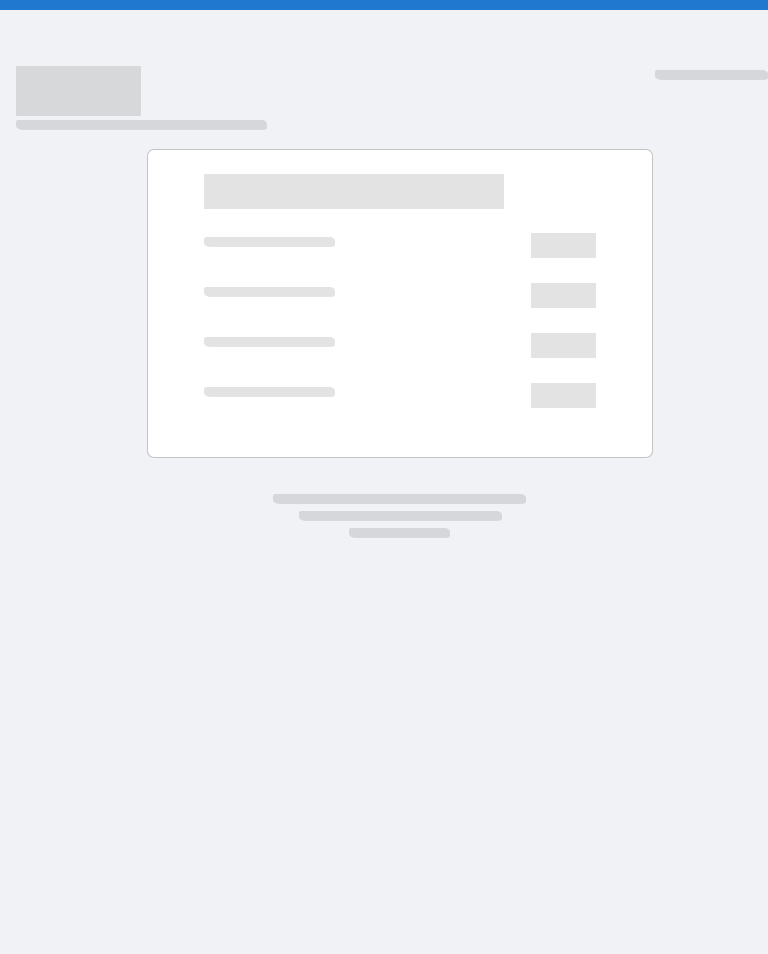 scroll, scrollTop: 0, scrollLeft: 0, axis: both 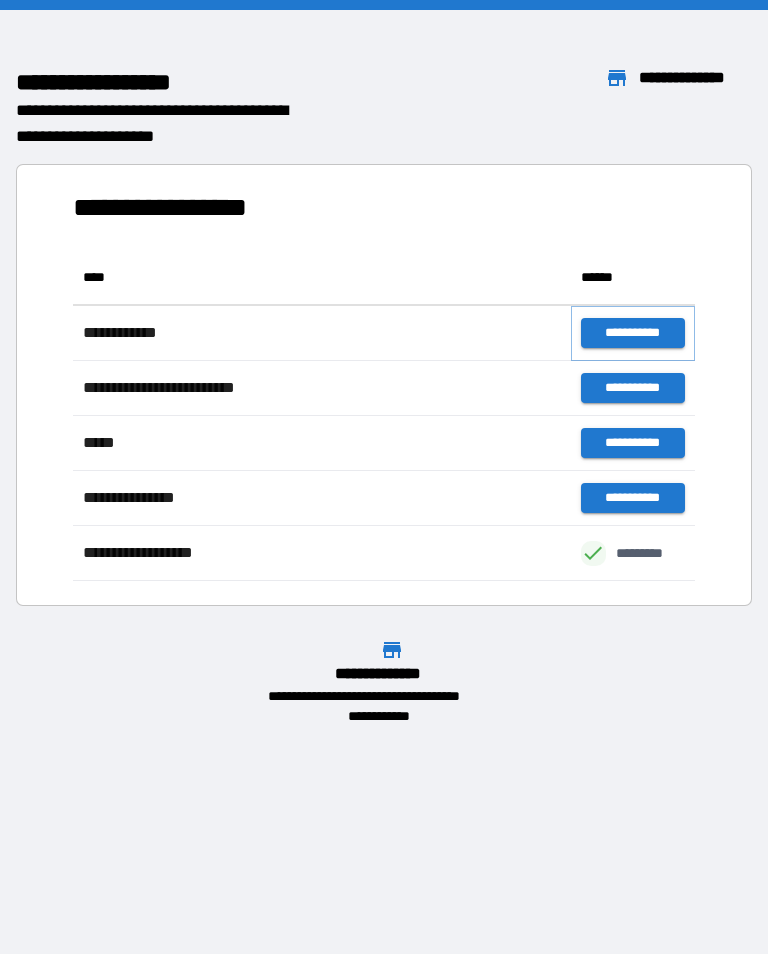 click on "**********" at bounding box center [633, 333] 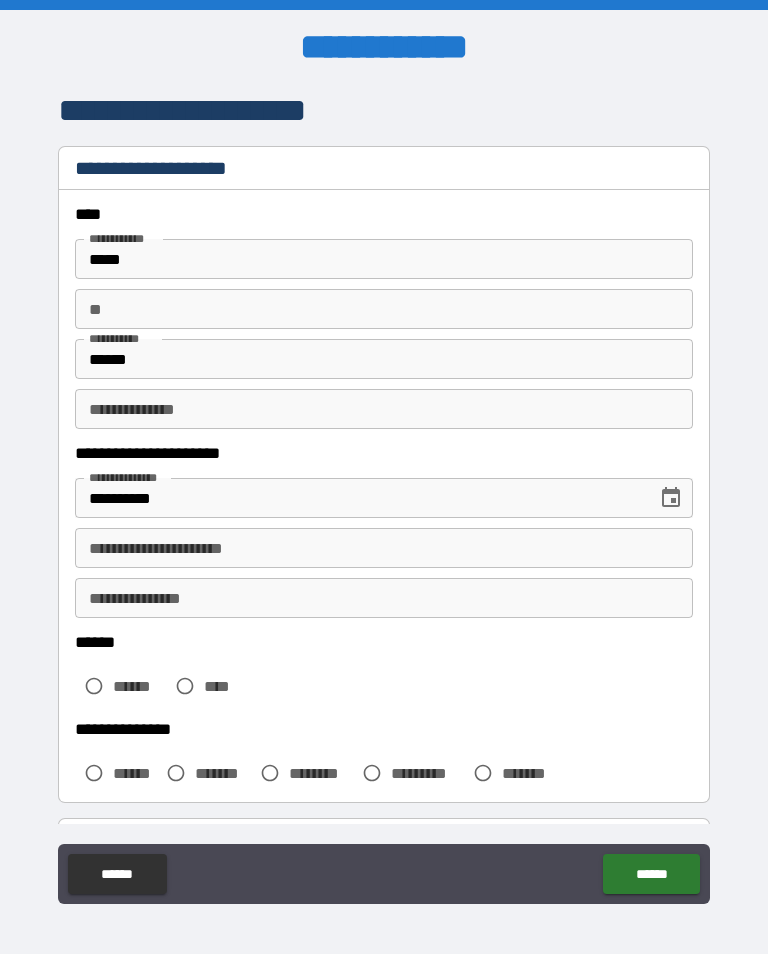 click on "** **" at bounding box center (384, 309) 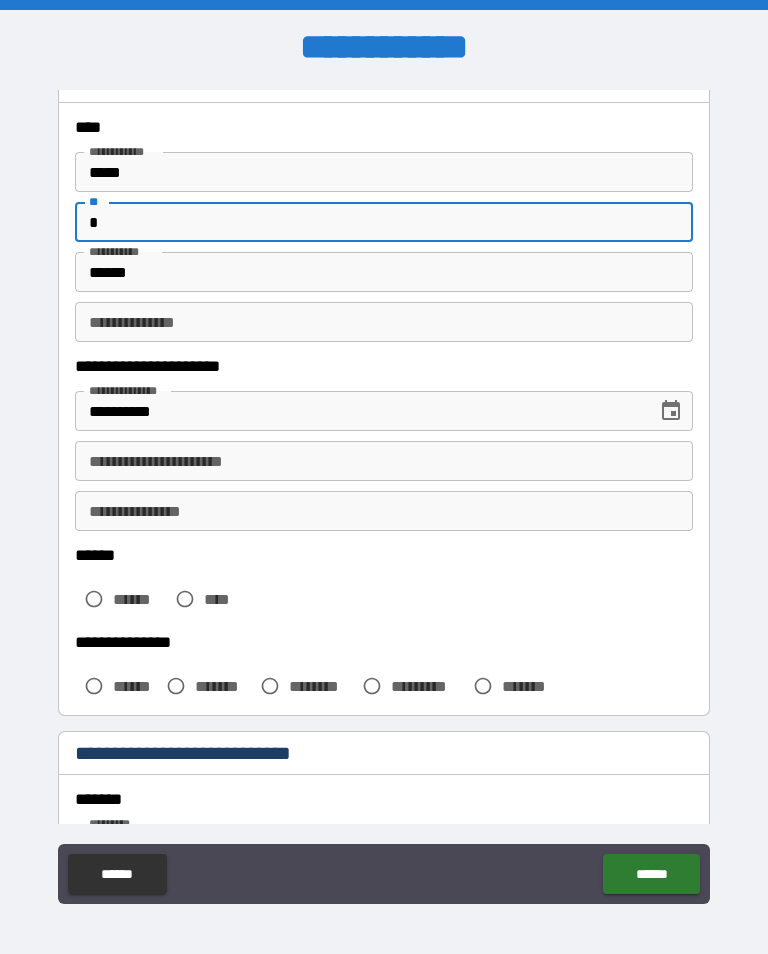 scroll, scrollTop: 94, scrollLeft: 0, axis: vertical 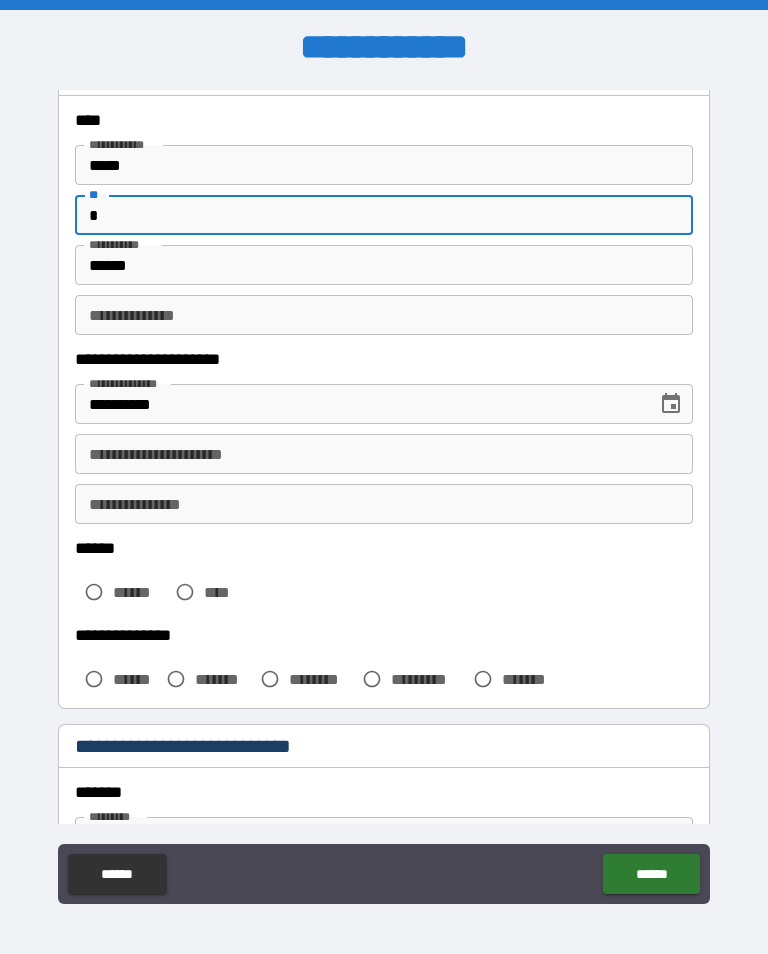 type on "*" 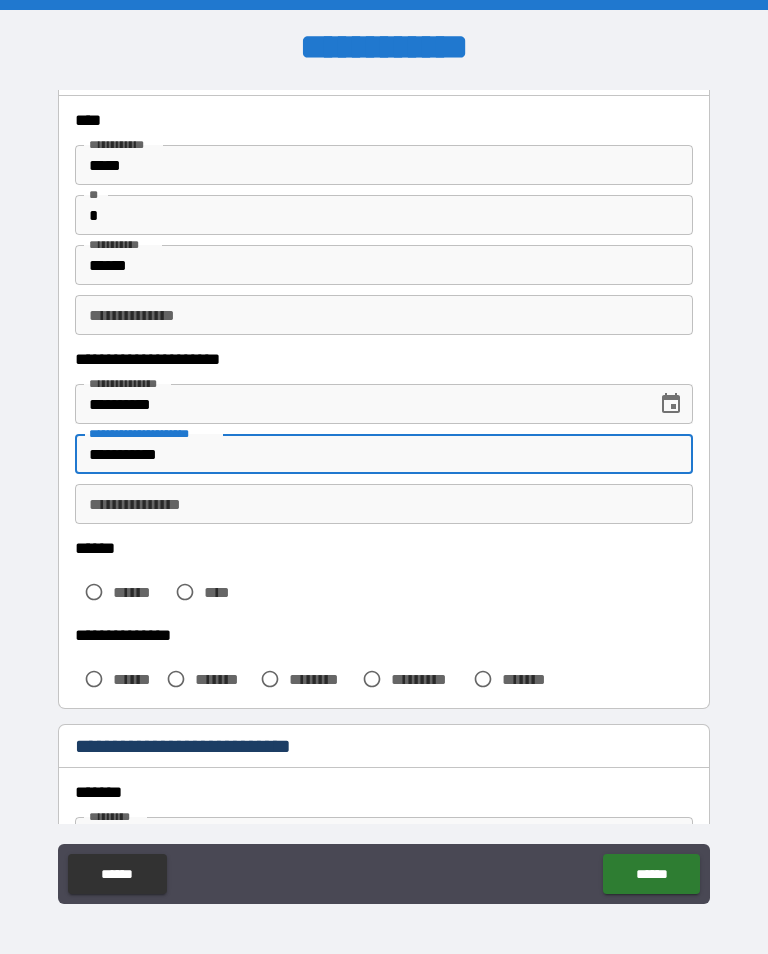 type on "**********" 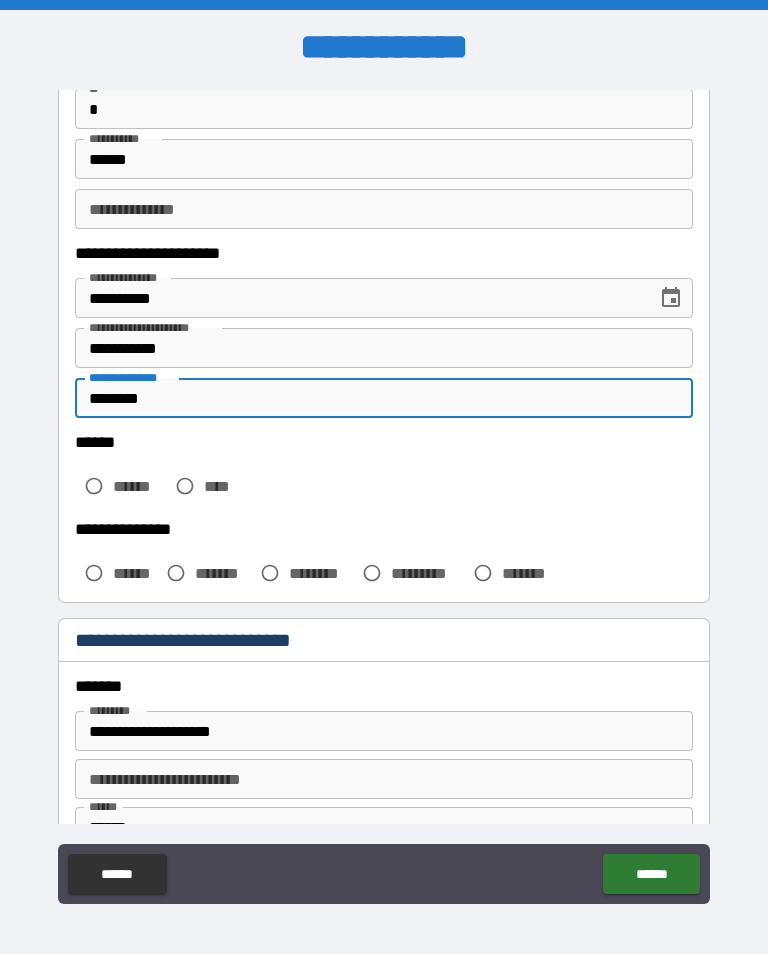 scroll, scrollTop: 201, scrollLeft: 0, axis: vertical 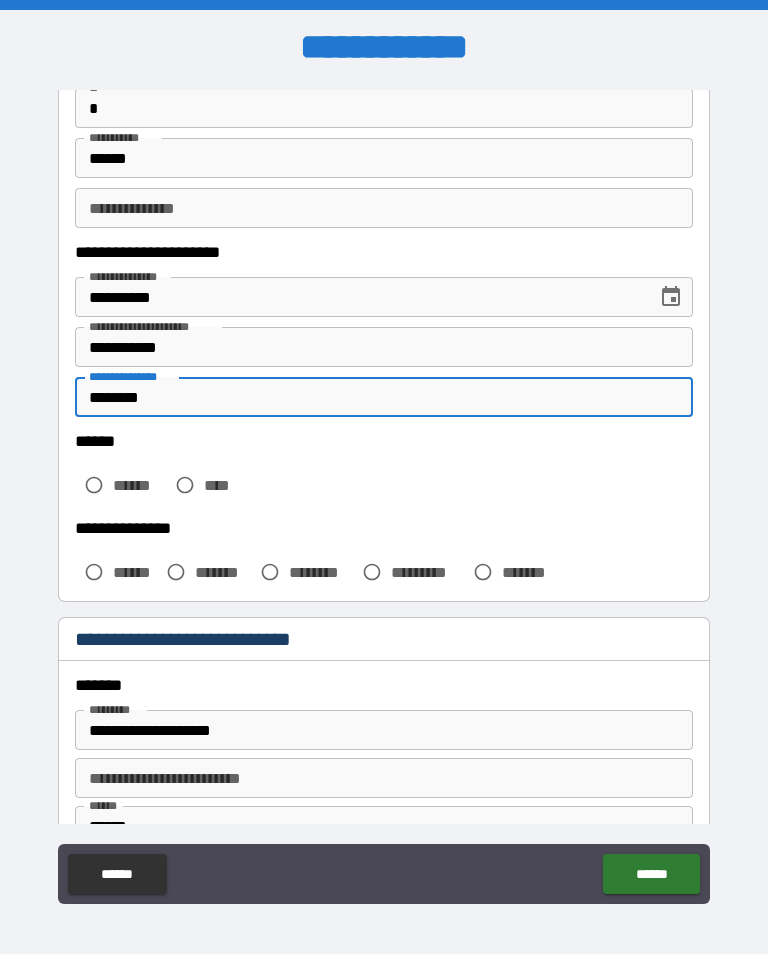 type on "********" 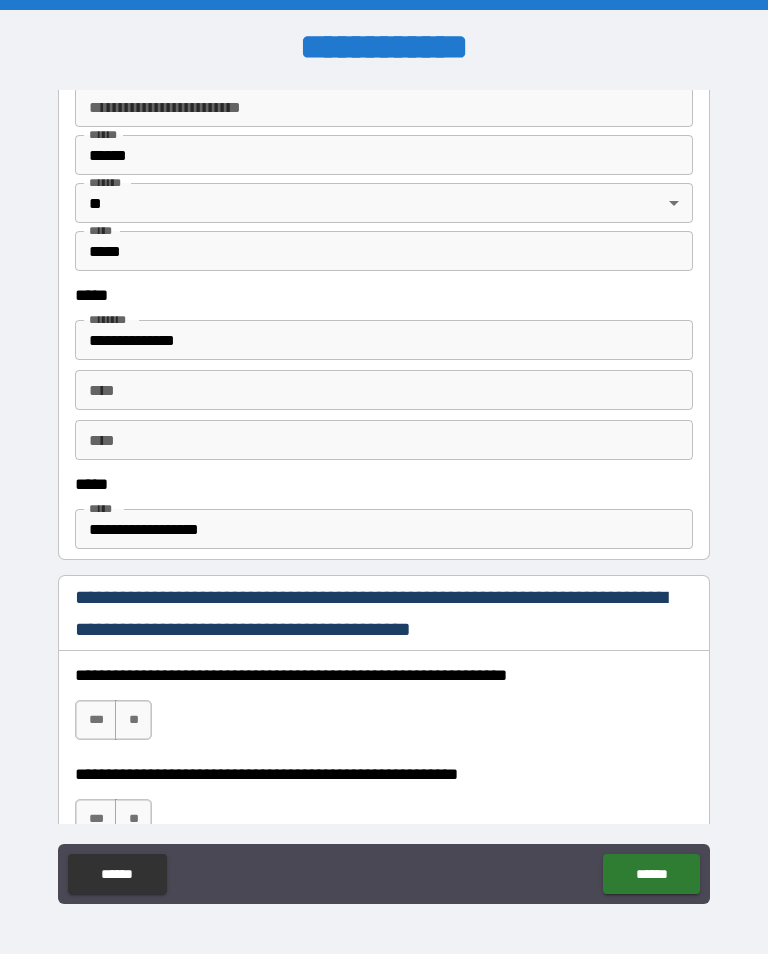 scroll, scrollTop: 872, scrollLeft: 0, axis: vertical 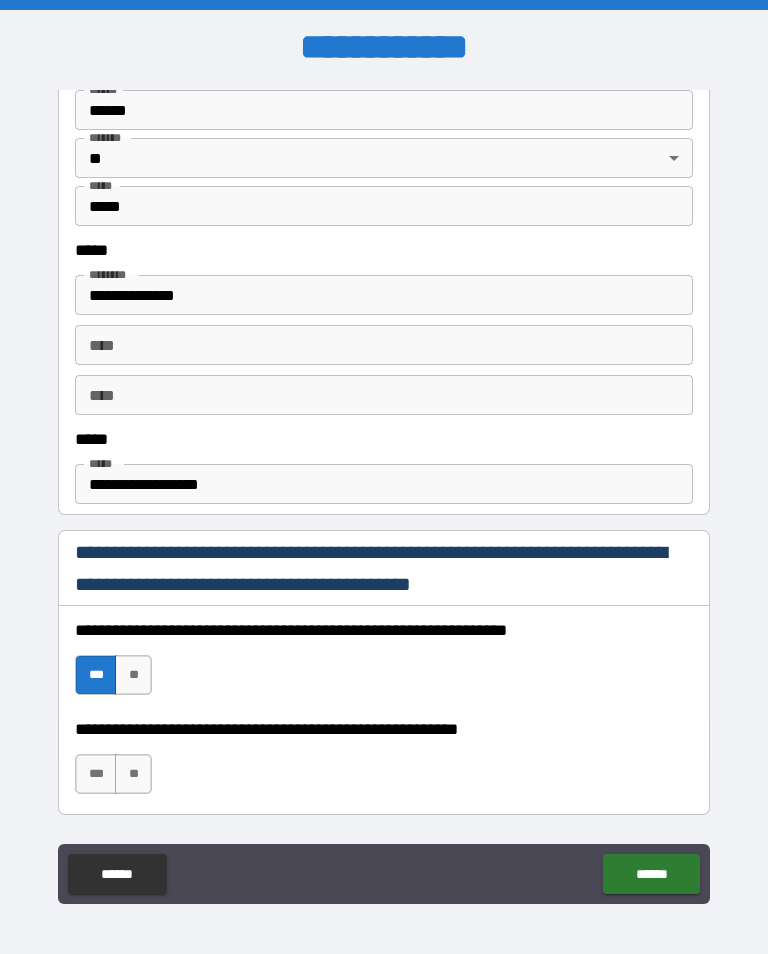 click on "***" at bounding box center (96, 774) 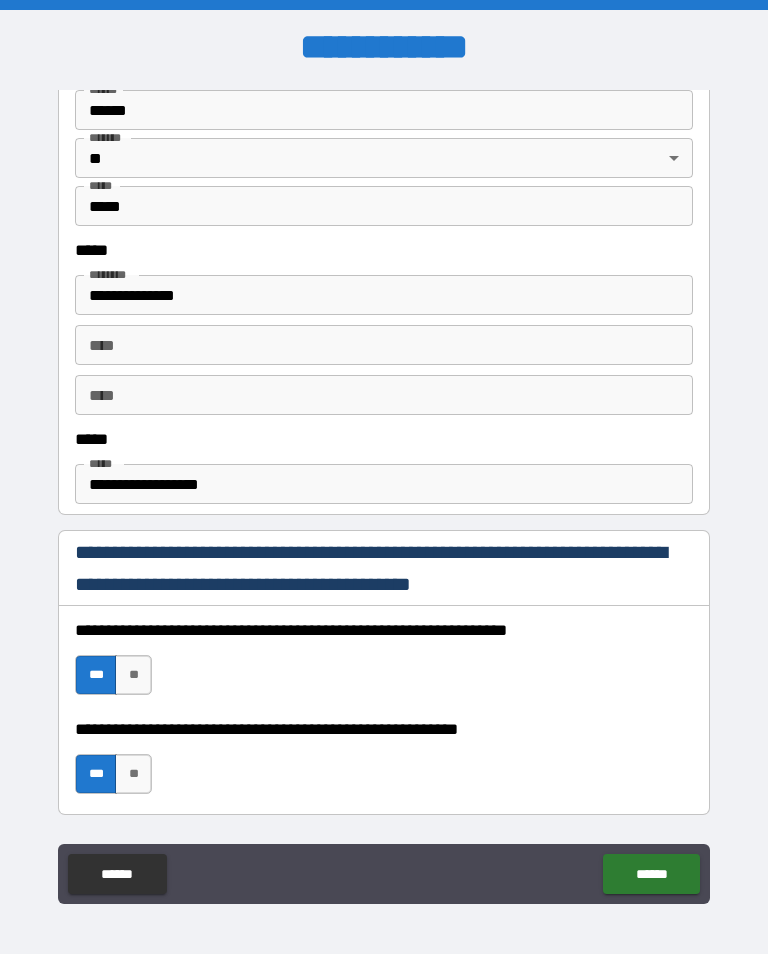 click on "******" at bounding box center (651, 874) 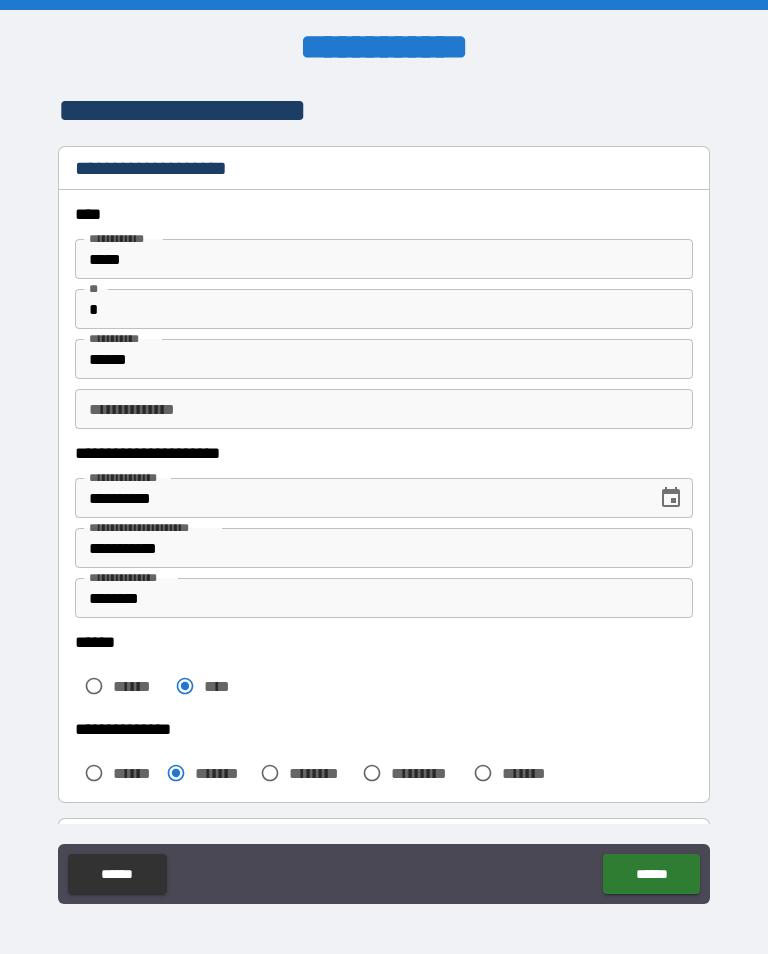 scroll, scrollTop: 0, scrollLeft: 0, axis: both 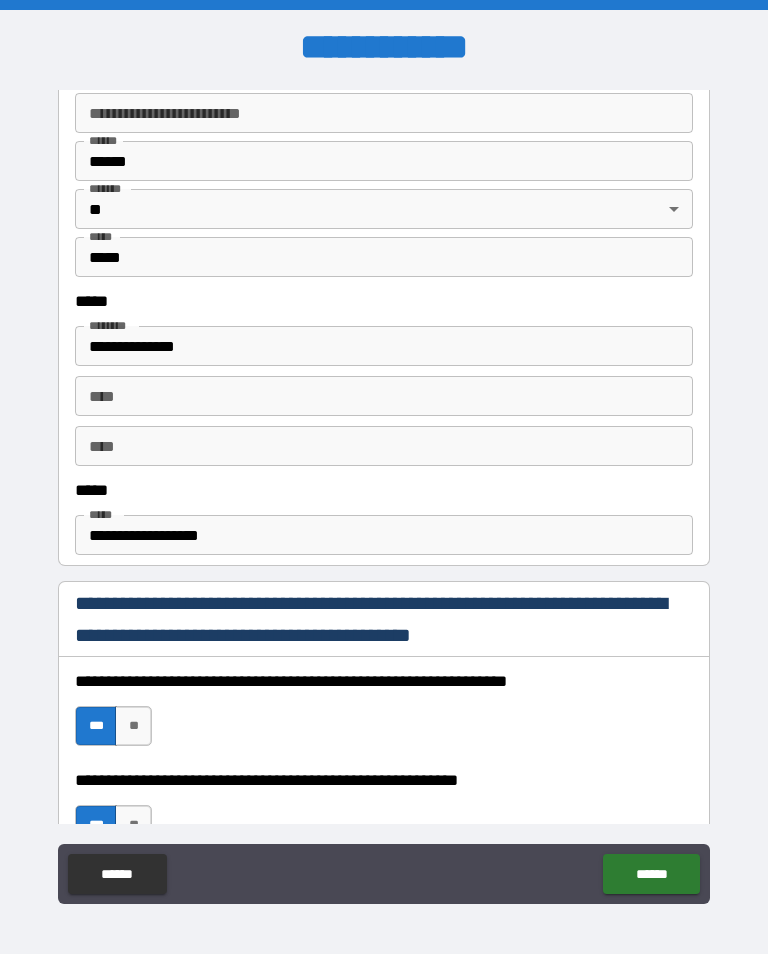 type on "*****" 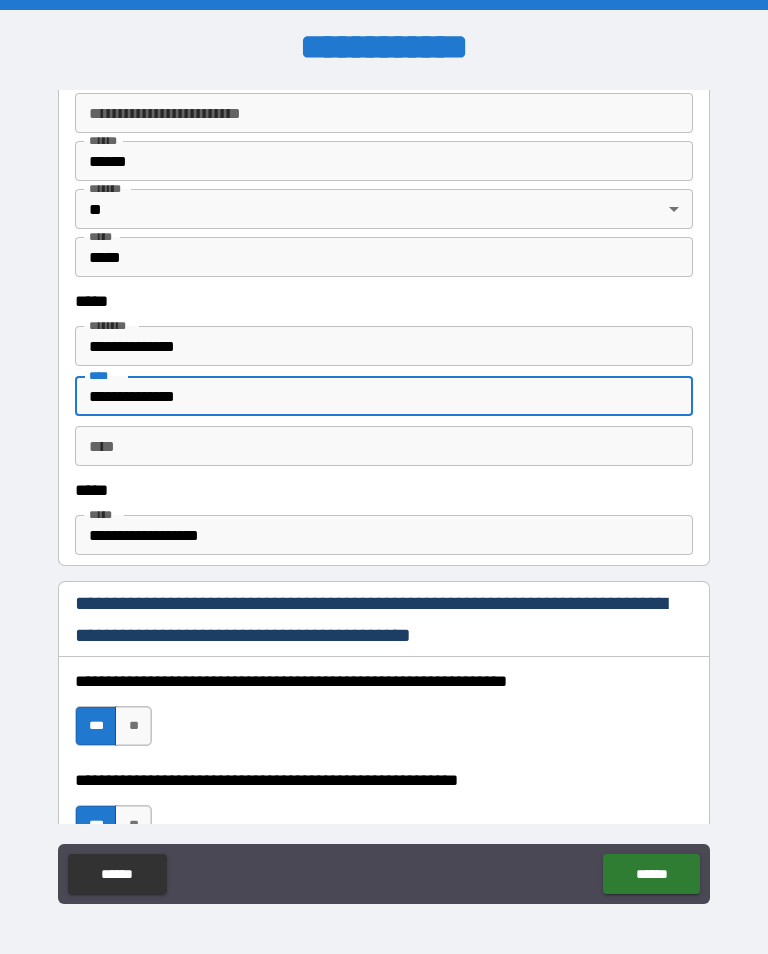 type on "**********" 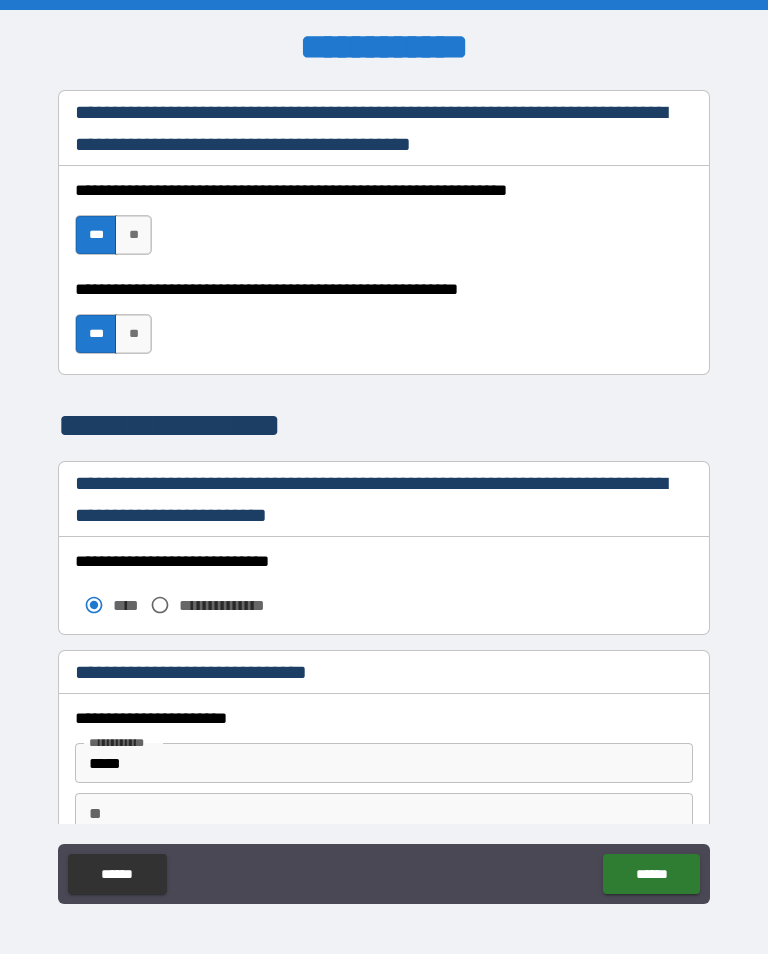 scroll, scrollTop: 1385, scrollLeft: 0, axis: vertical 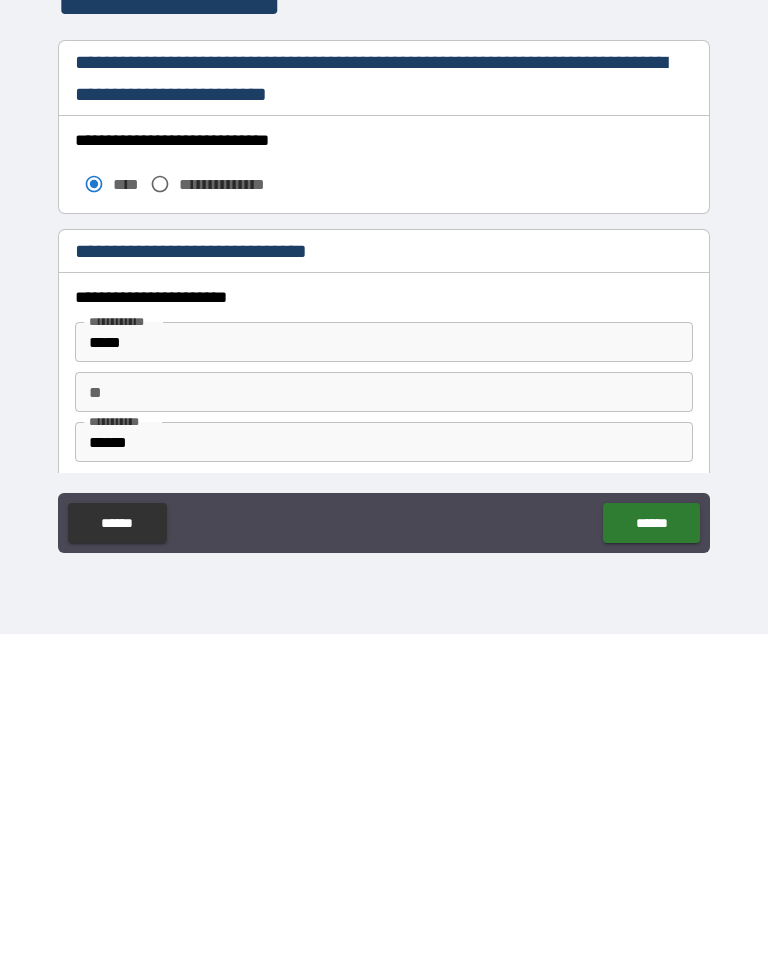 type on "**********" 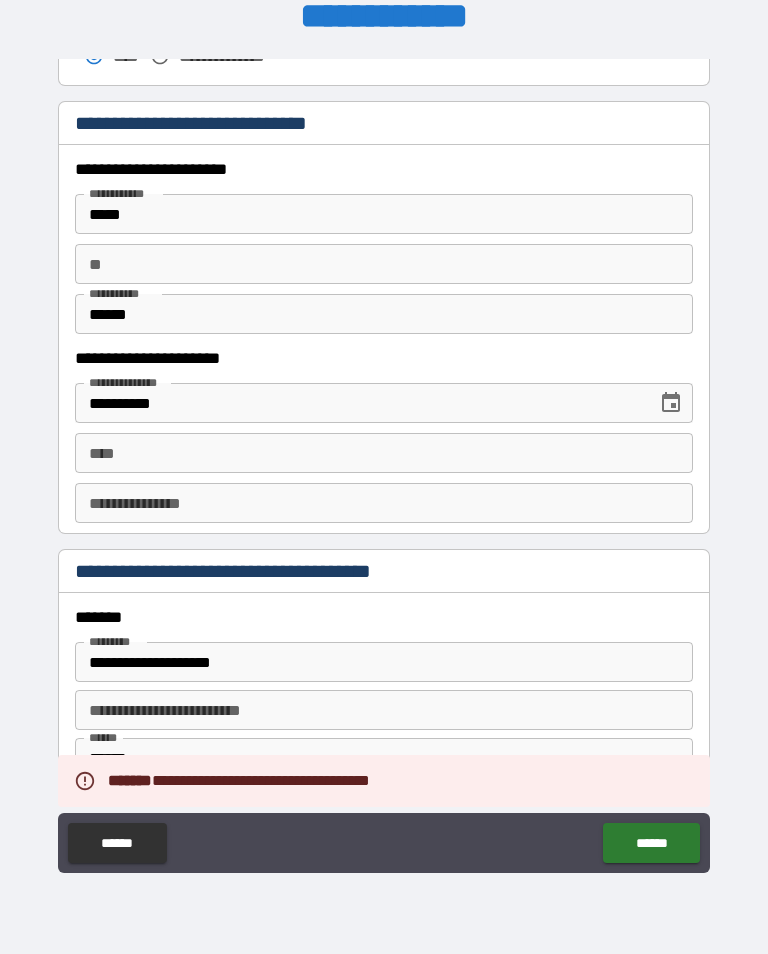 click on "**********" at bounding box center [384, 464] 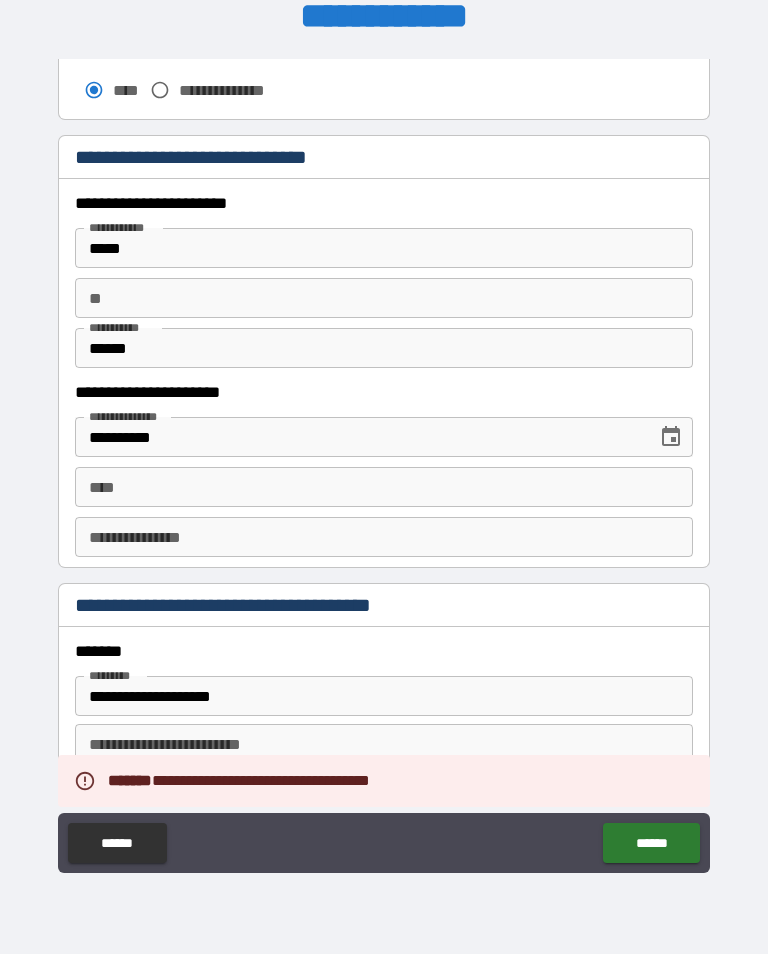 scroll, scrollTop: 1824, scrollLeft: 0, axis: vertical 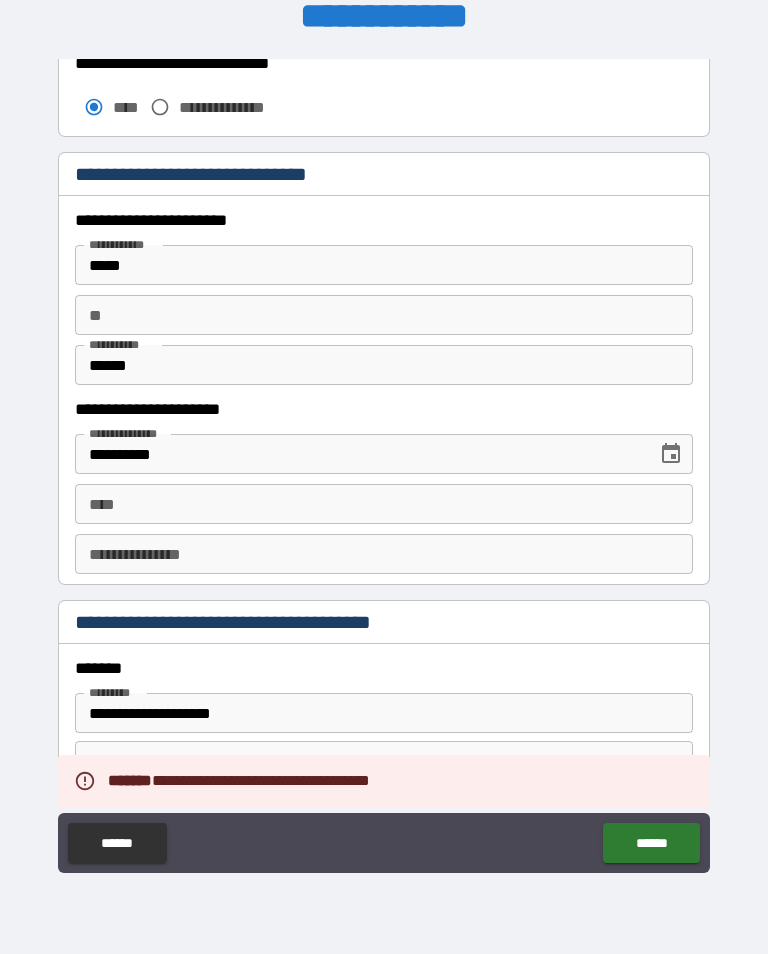 click on "** **" at bounding box center (384, 315) 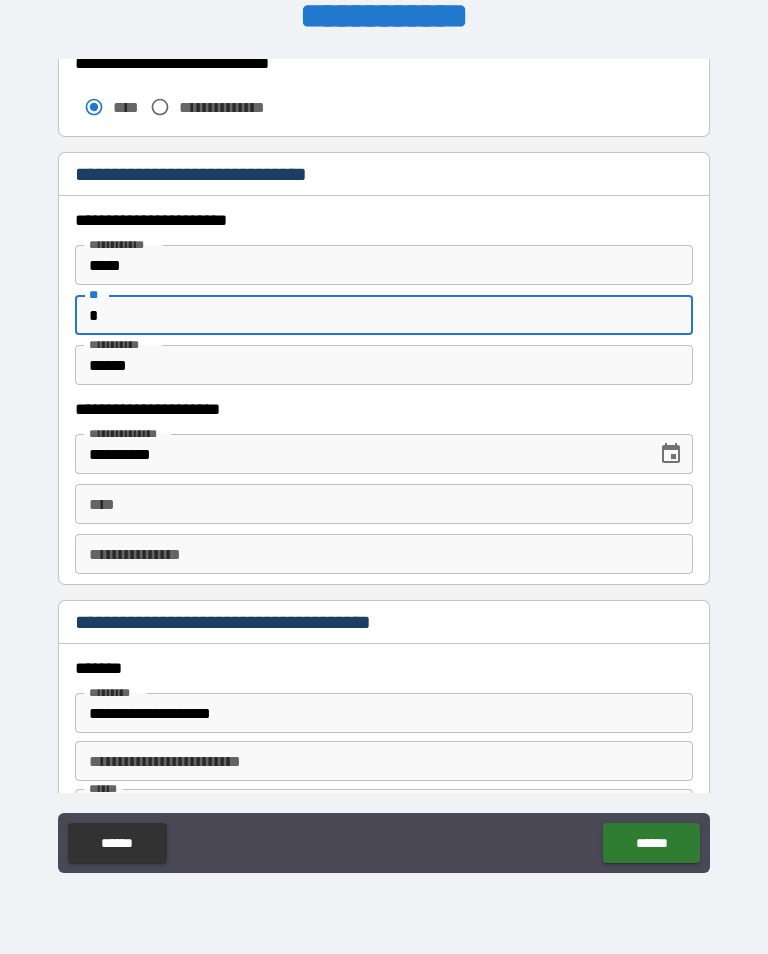 scroll, scrollTop: 0, scrollLeft: 0, axis: both 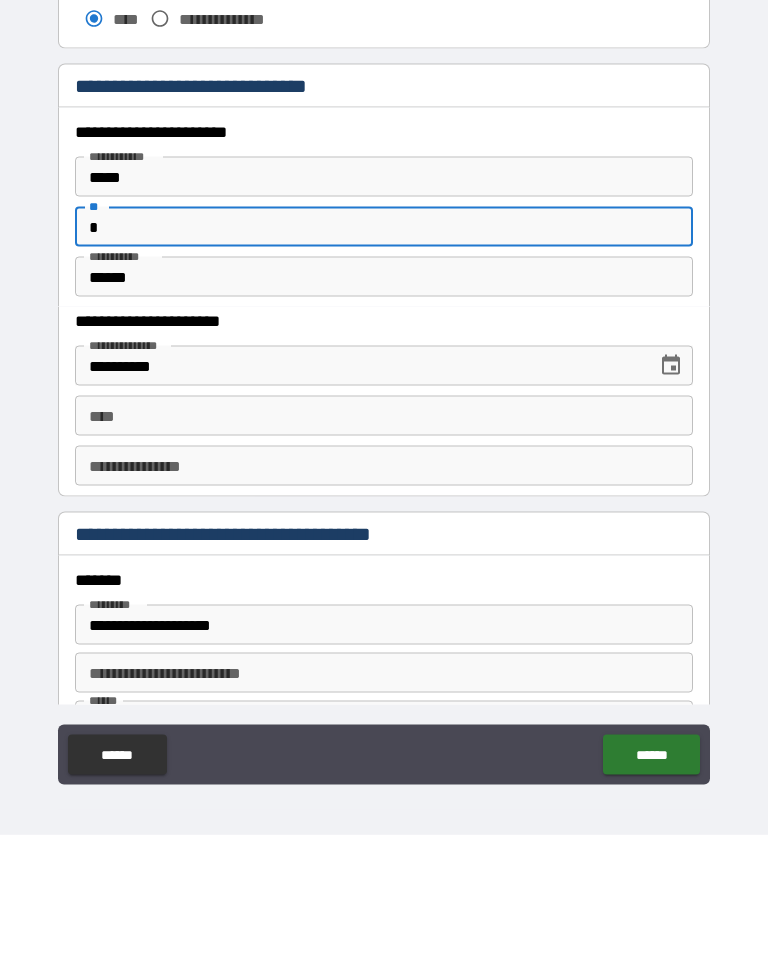 type on "*" 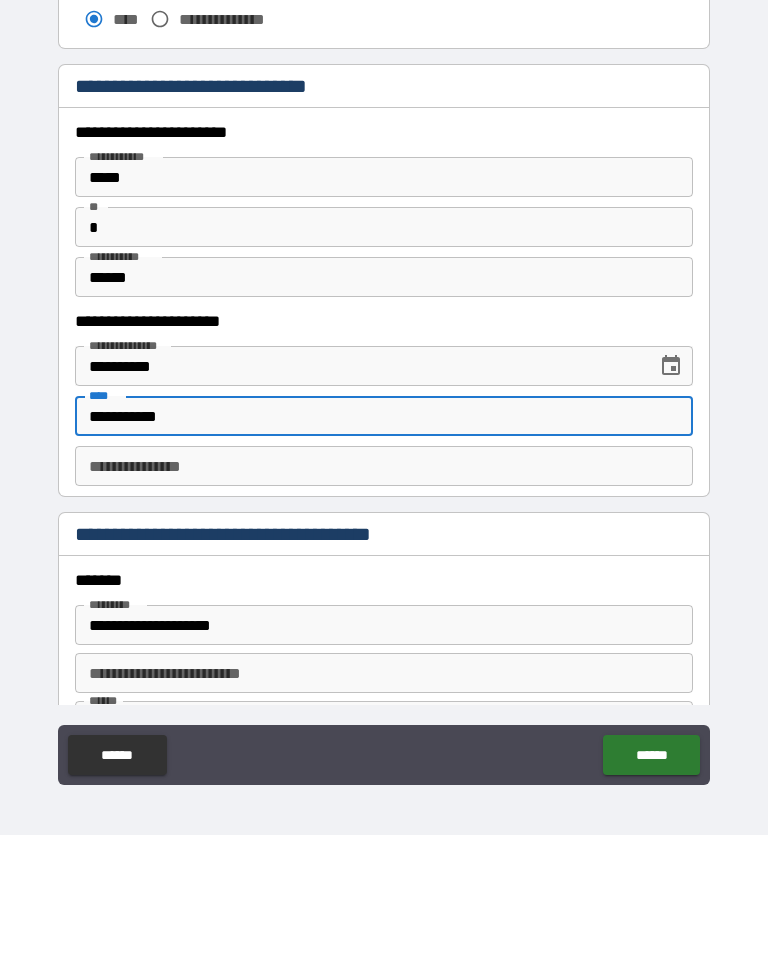 type on "**********" 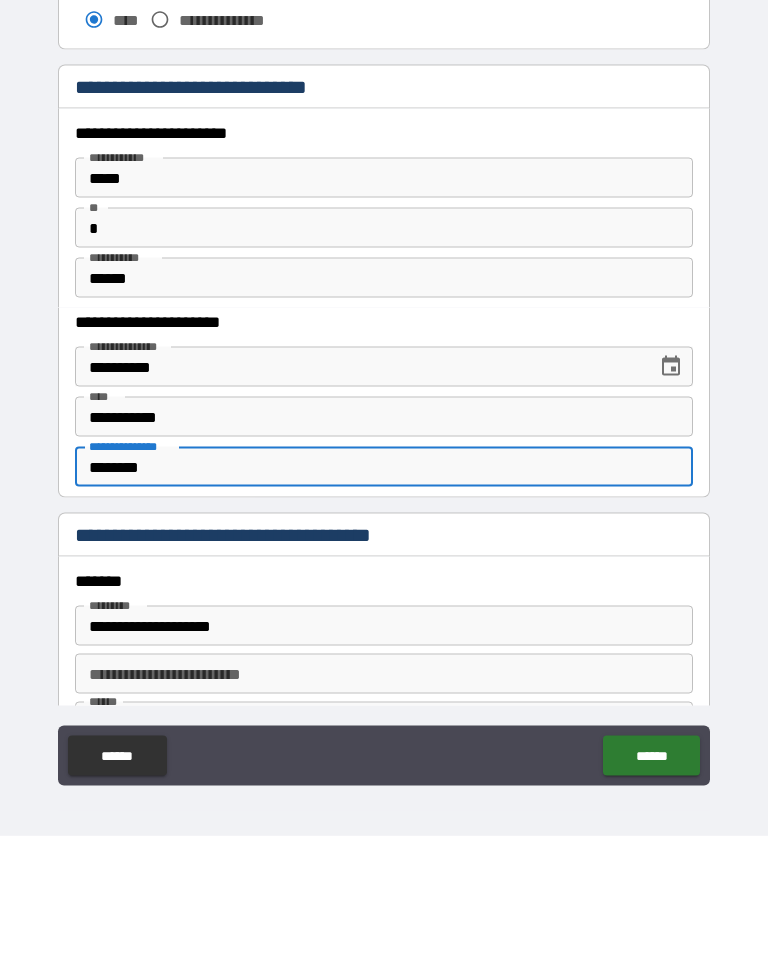 scroll, scrollTop: 31, scrollLeft: 0, axis: vertical 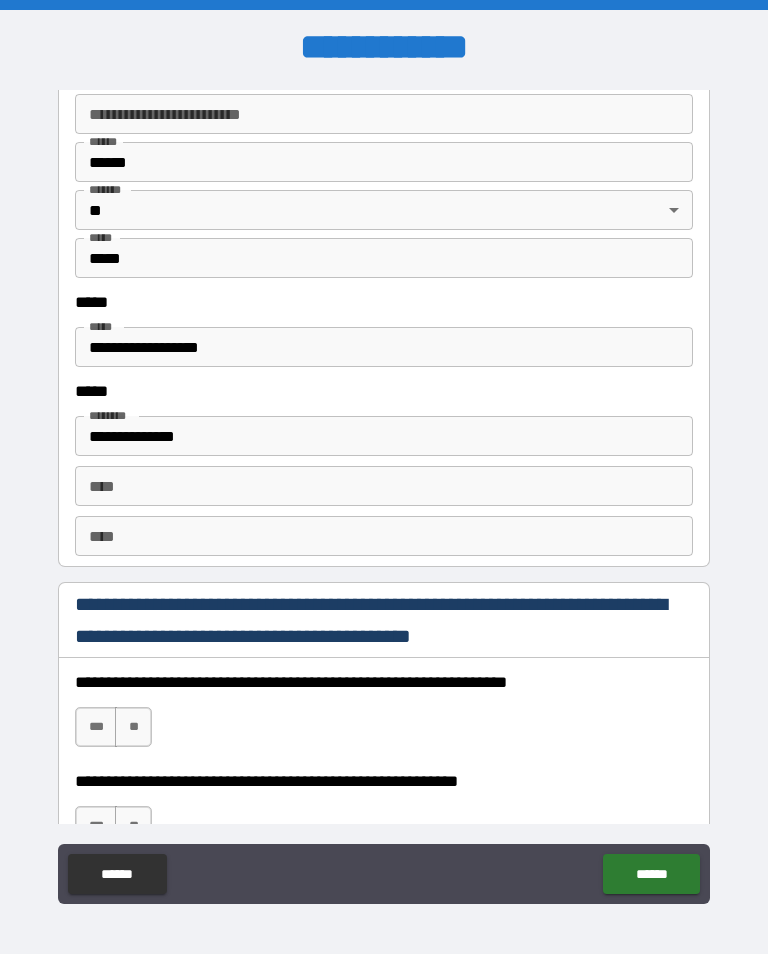 type on "********" 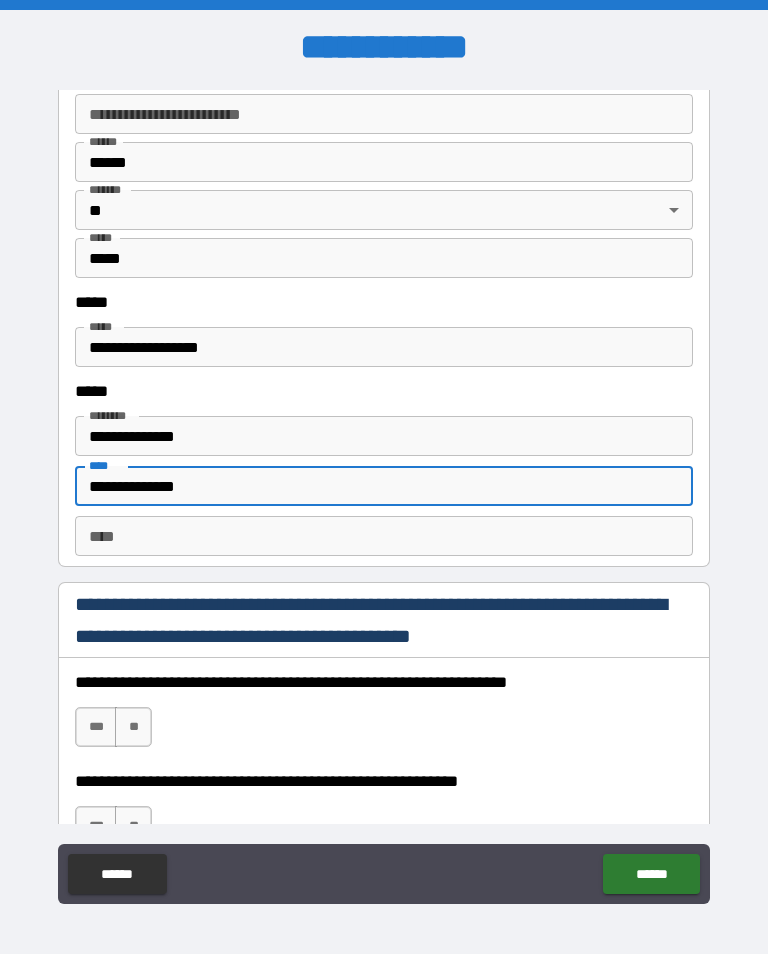 type on "**********" 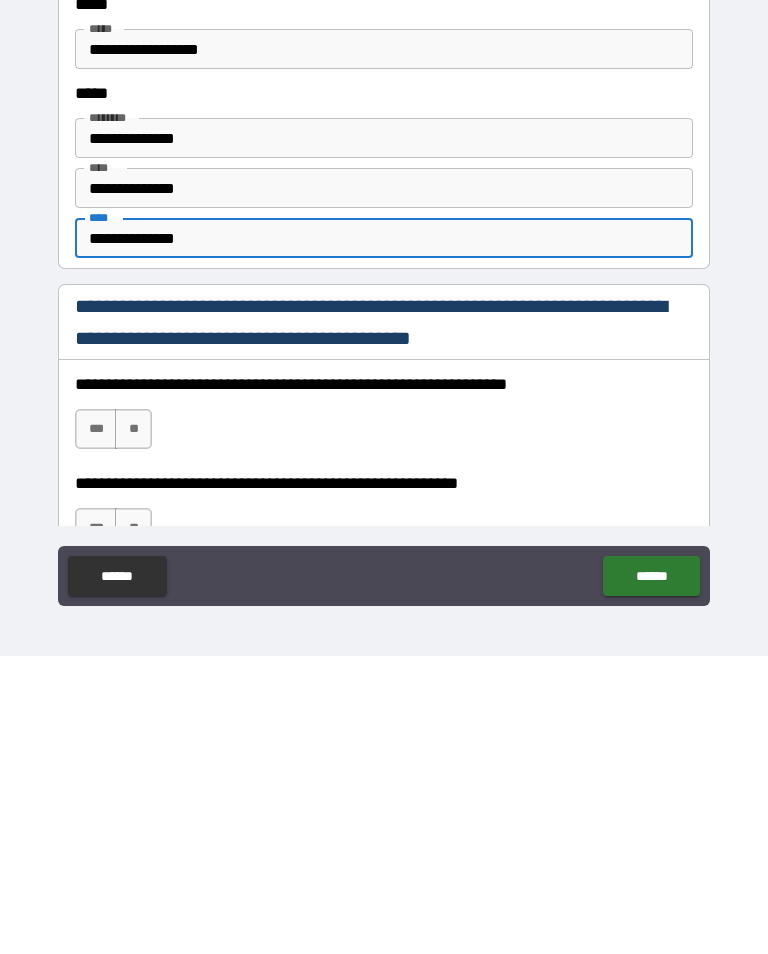 type on "**********" 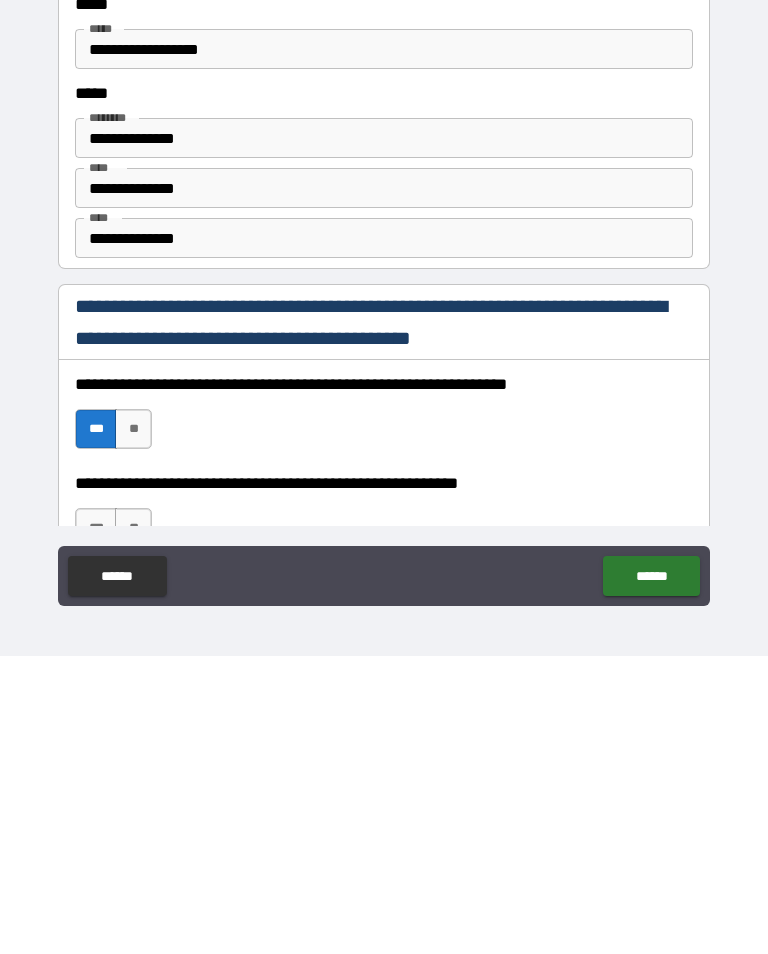 scroll, scrollTop: 31, scrollLeft: 0, axis: vertical 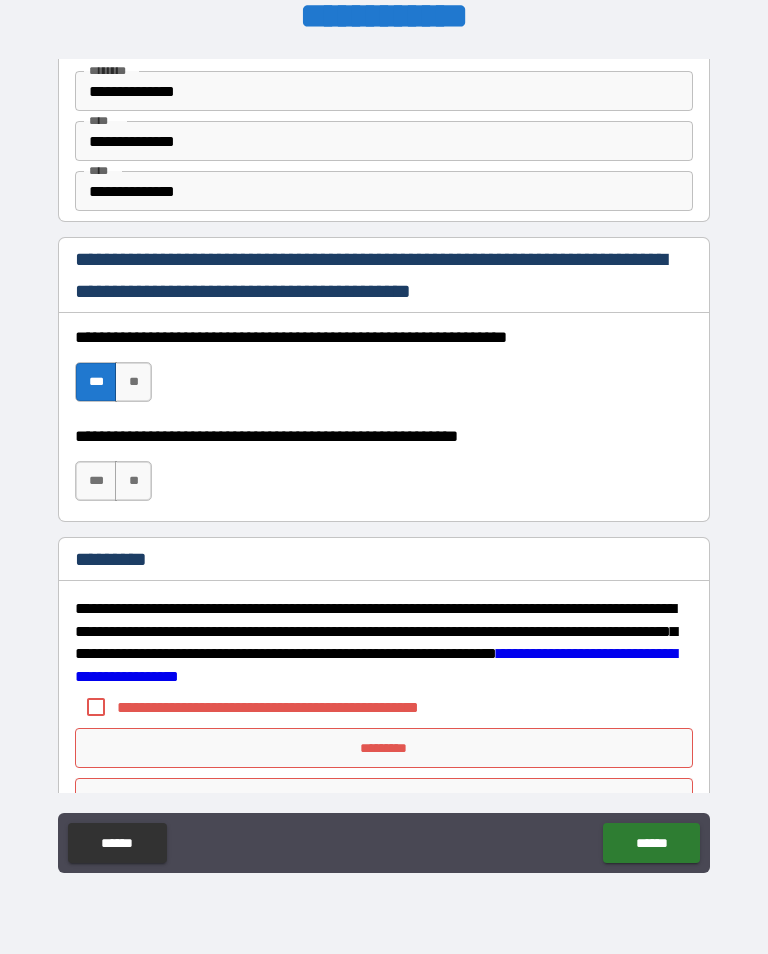 click on "***" at bounding box center [96, 481] 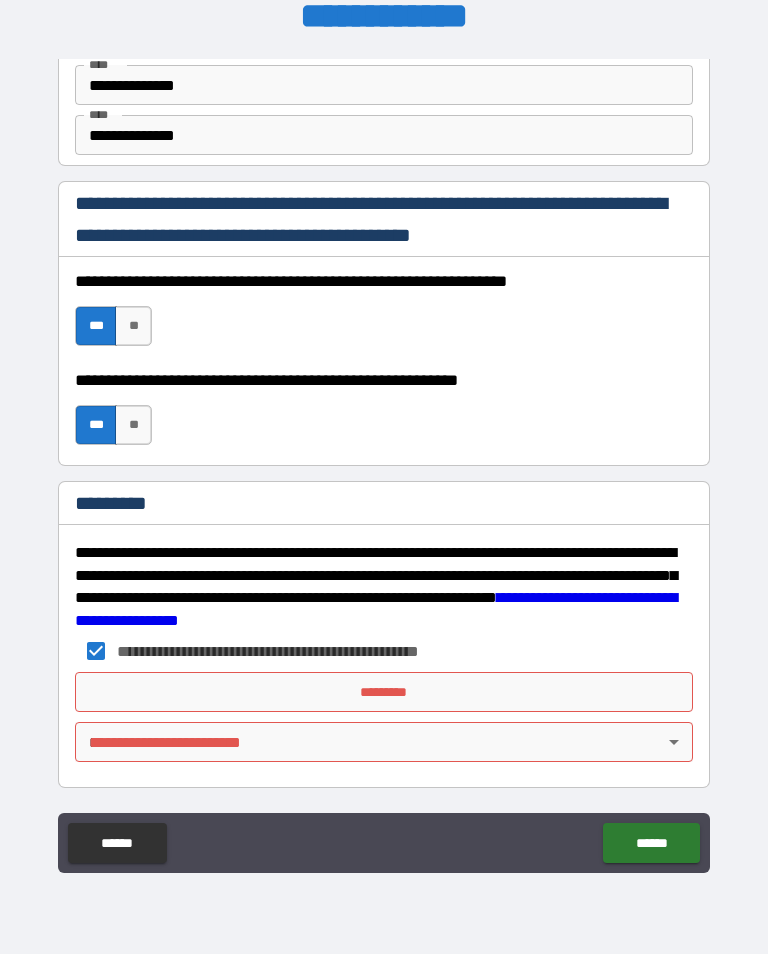 scroll, scrollTop: 2872, scrollLeft: 0, axis: vertical 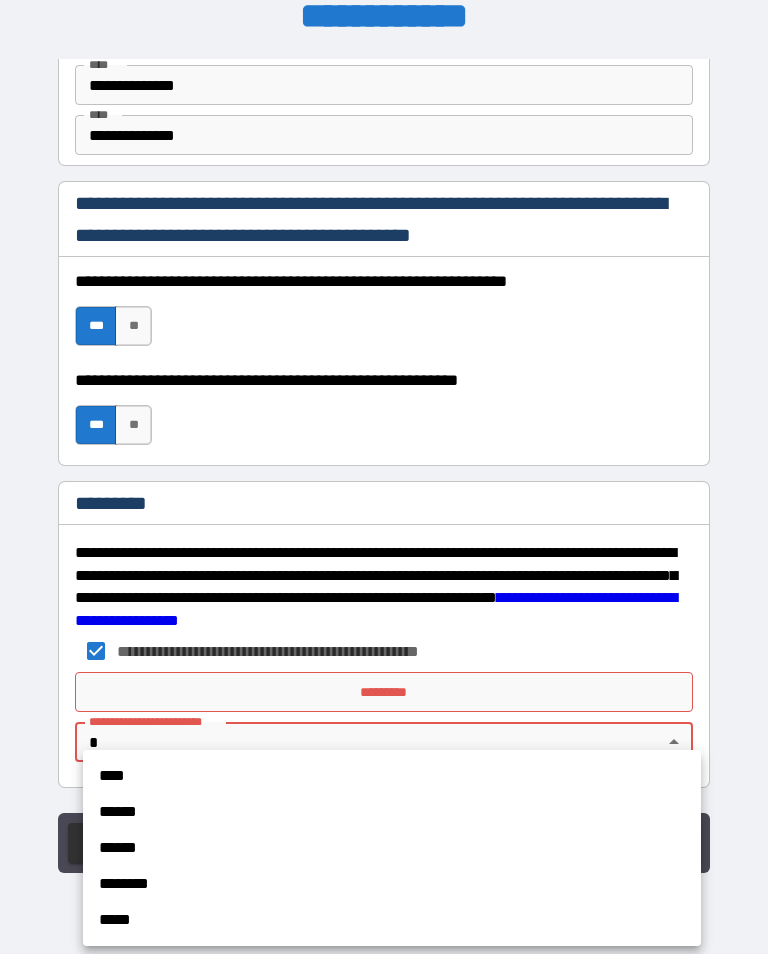 click on "****" at bounding box center (392, 776) 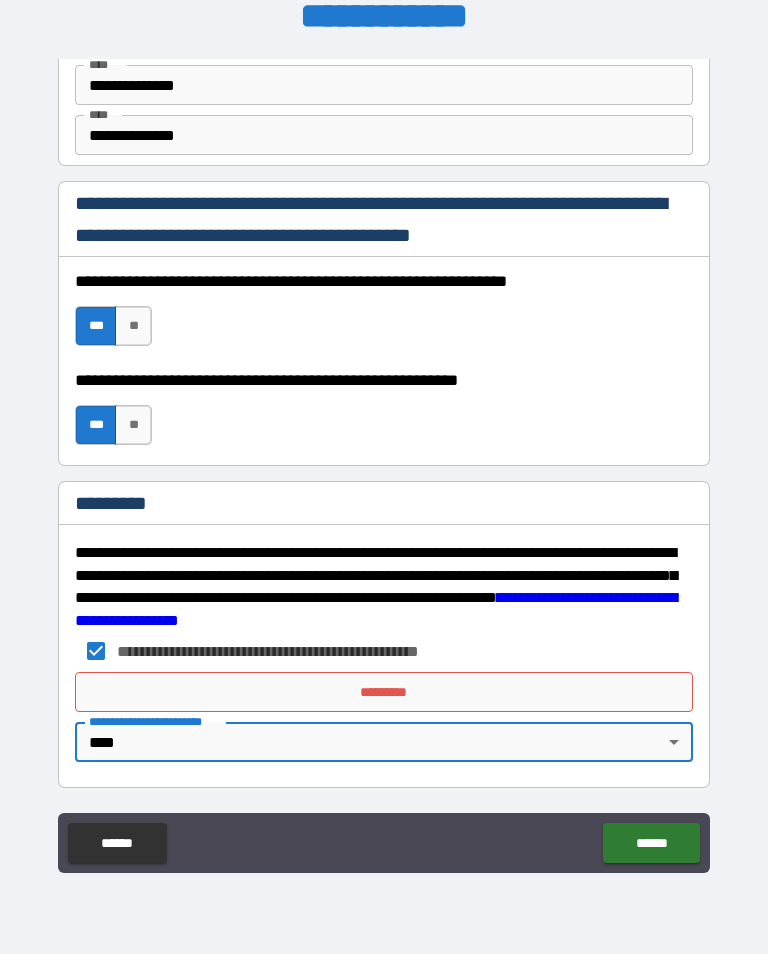 type on "*" 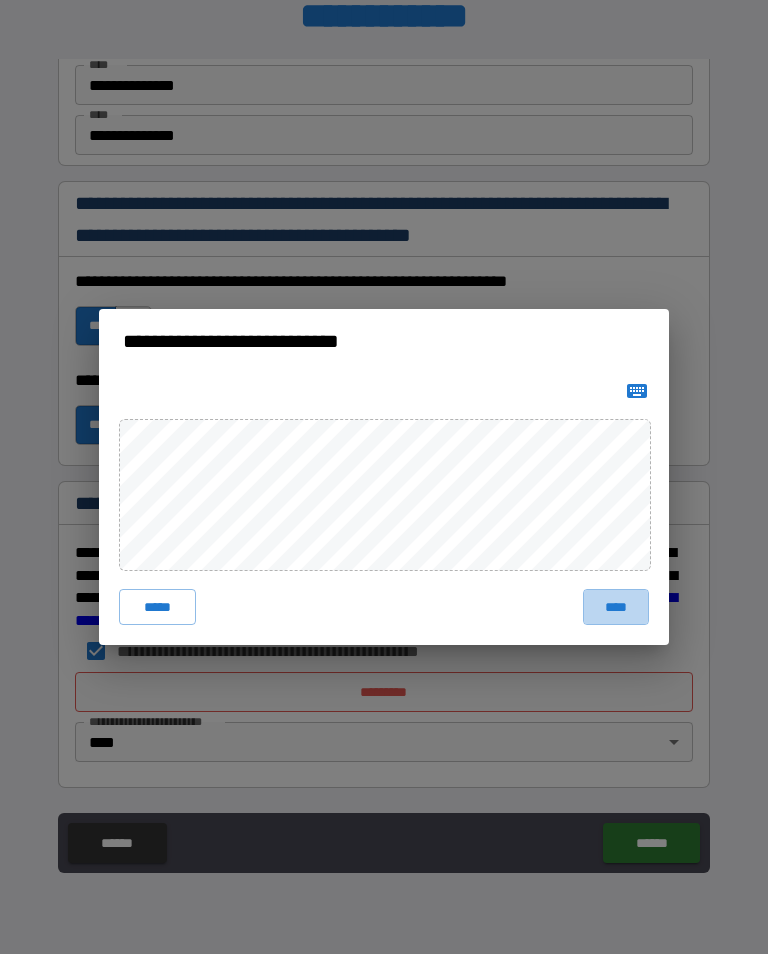 click on "****" at bounding box center (616, 607) 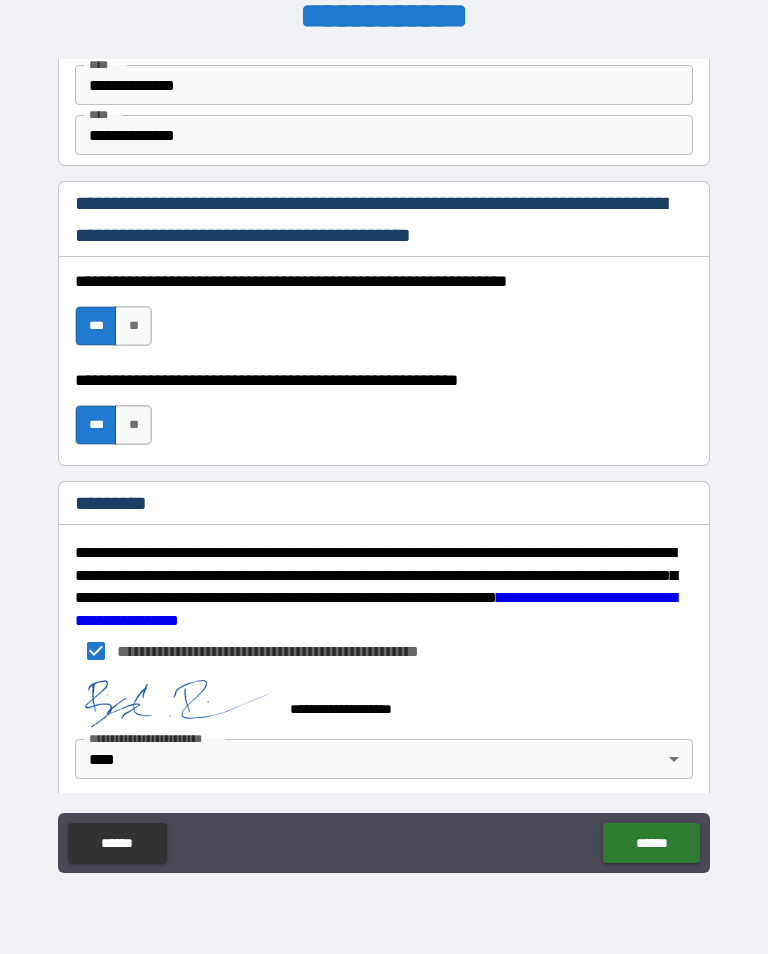 click on "******" at bounding box center (651, 843) 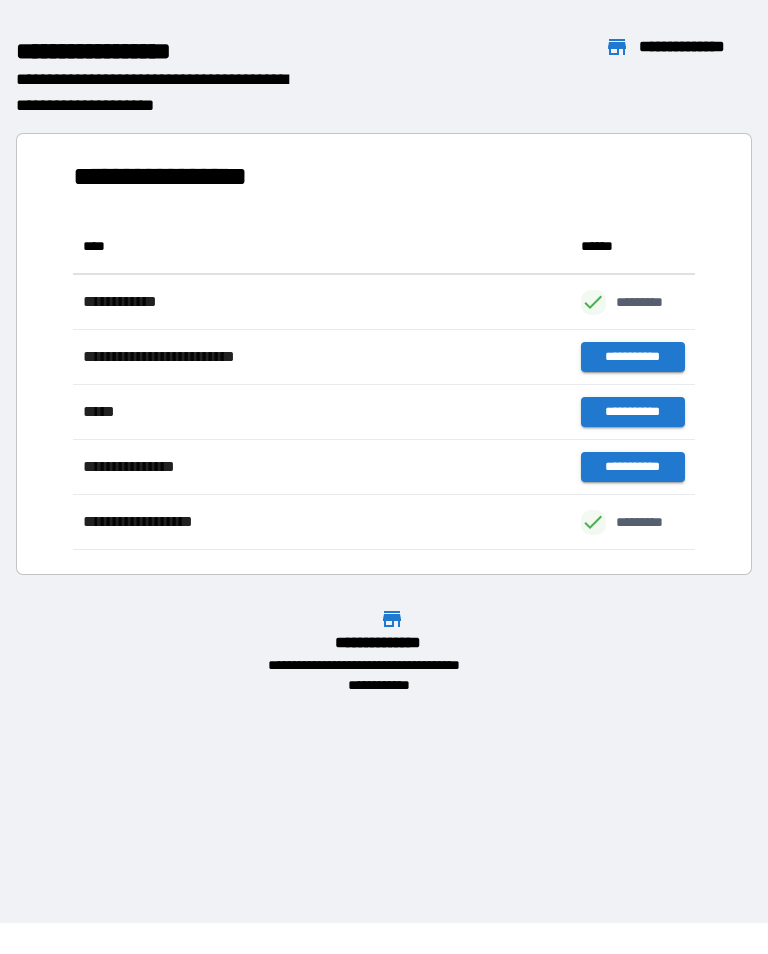 scroll, scrollTop: 331, scrollLeft: 622, axis: both 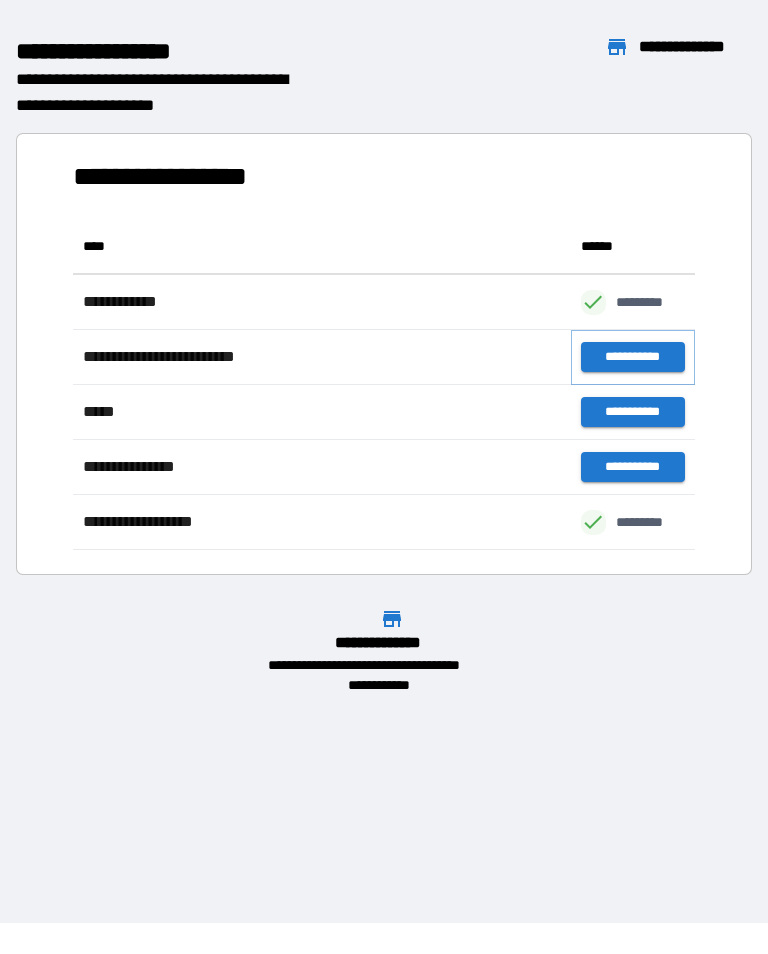 click on "**********" at bounding box center (633, 357) 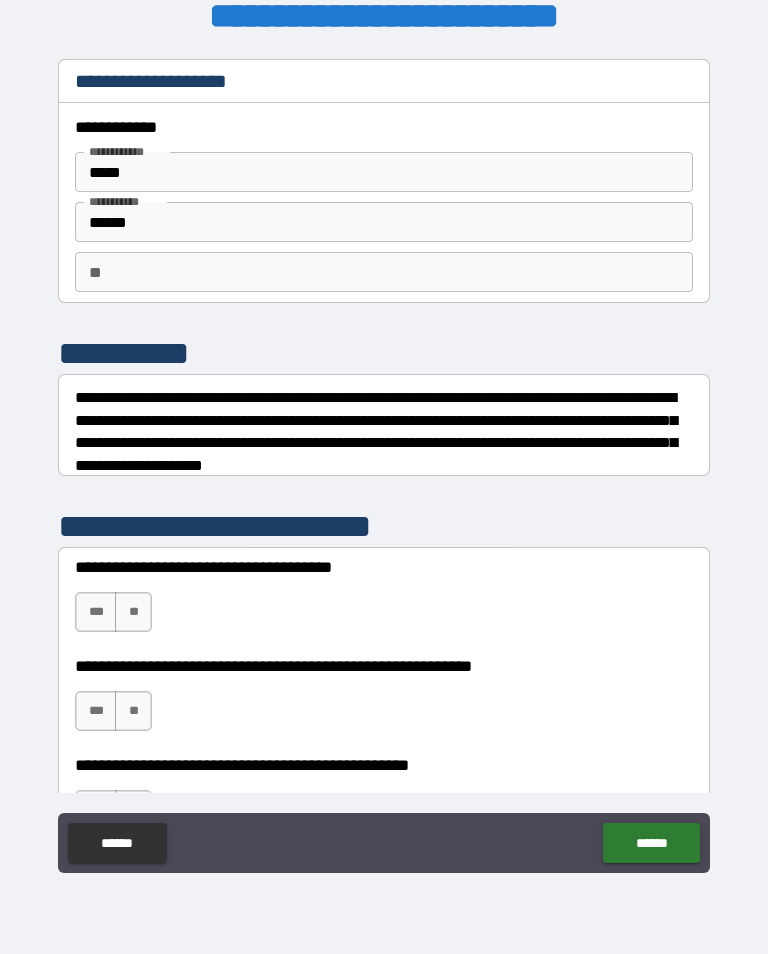 click on "**" at bounding box center (384, 272) 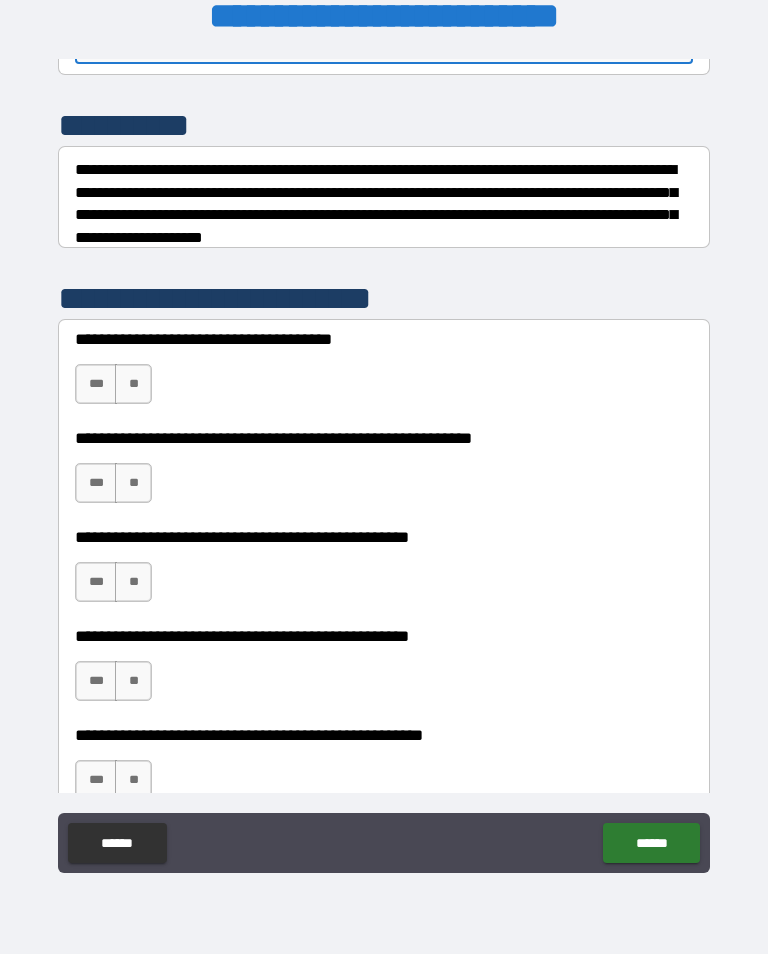 scroll, scrollTop: 229, scrollLeft: 0, axis: vertical 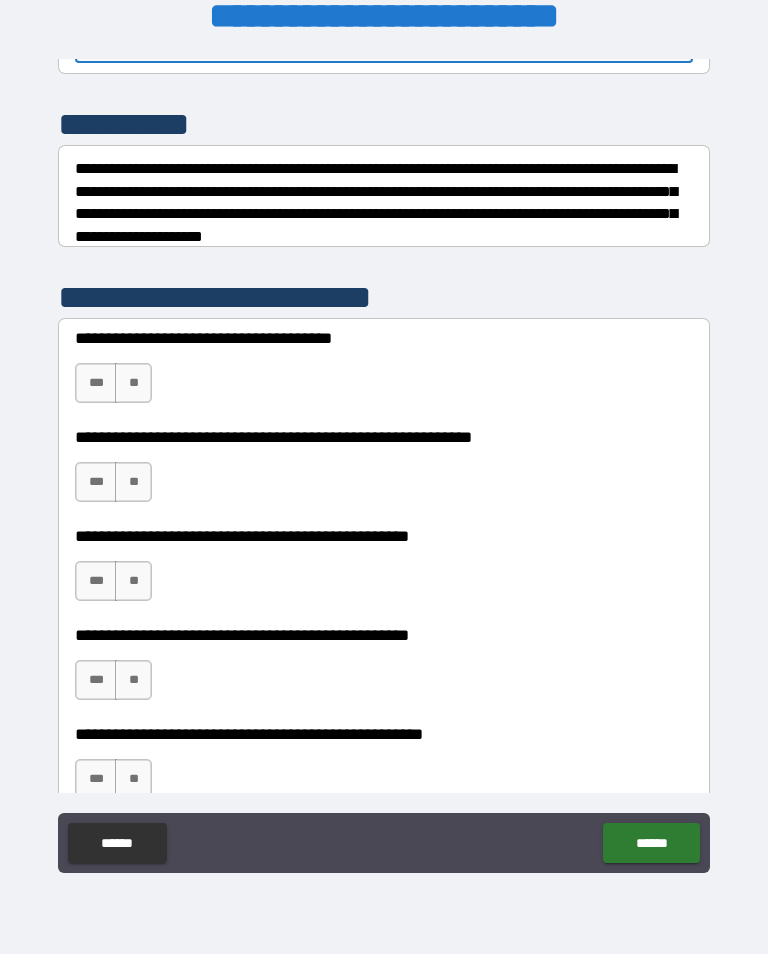 type on "*" 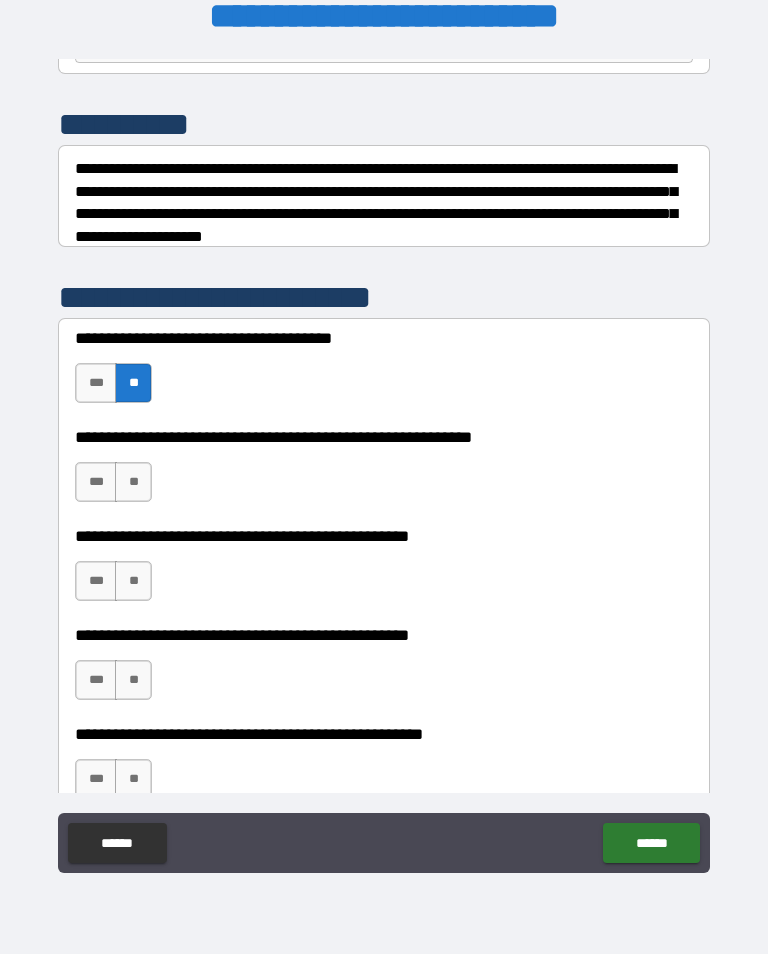 click on "**" at bounding box center [133, 482] 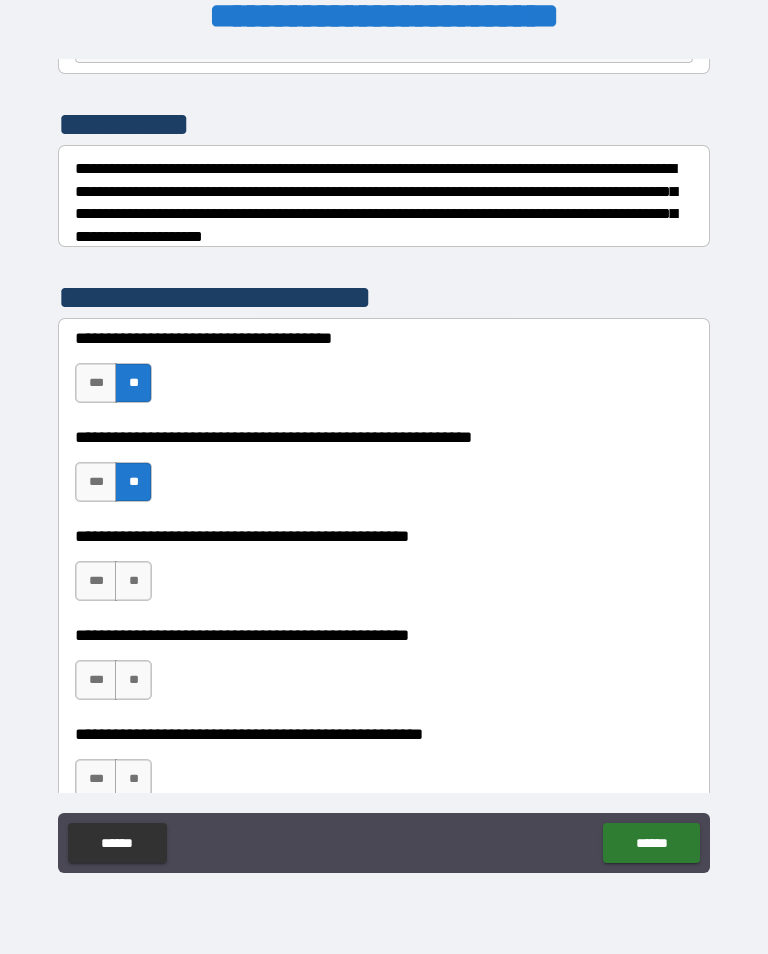 click on "**" at bounding box center (133, 581) 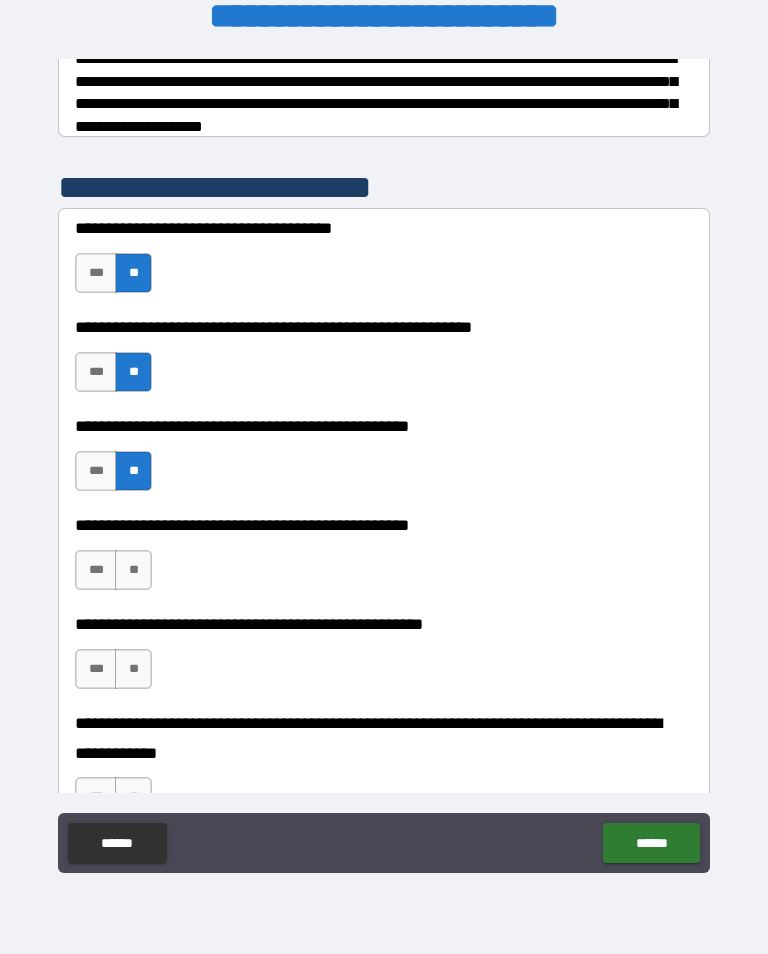 scroll, scrollTop: 340, scrollLeft: 0, axis: vertical 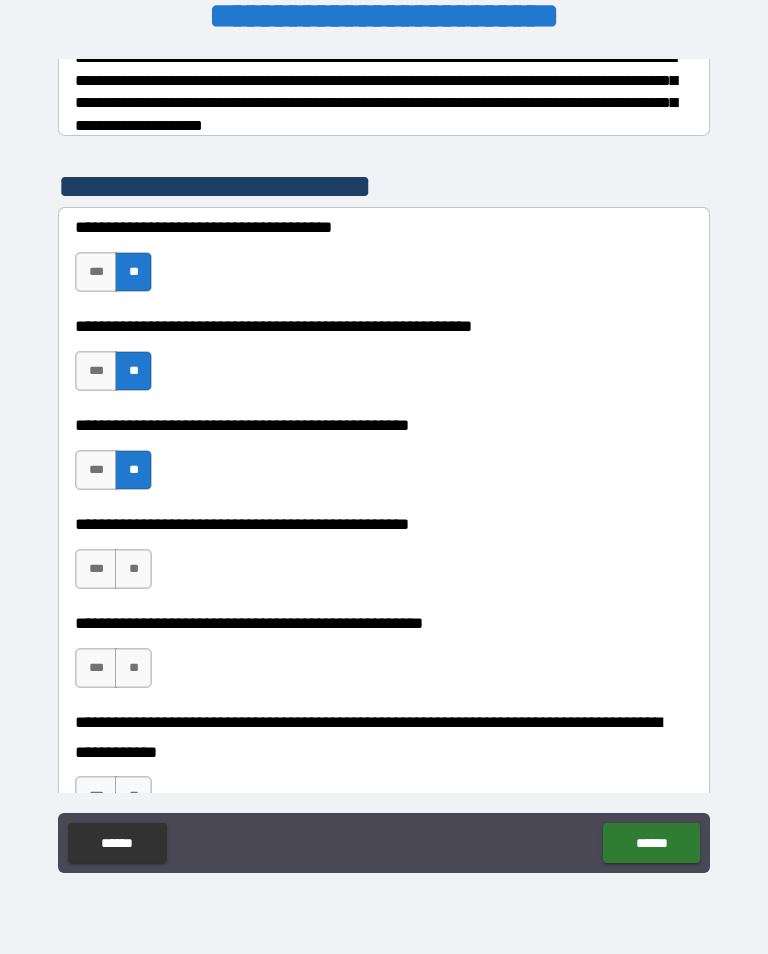click on "***" at bounding box center (96, 569) 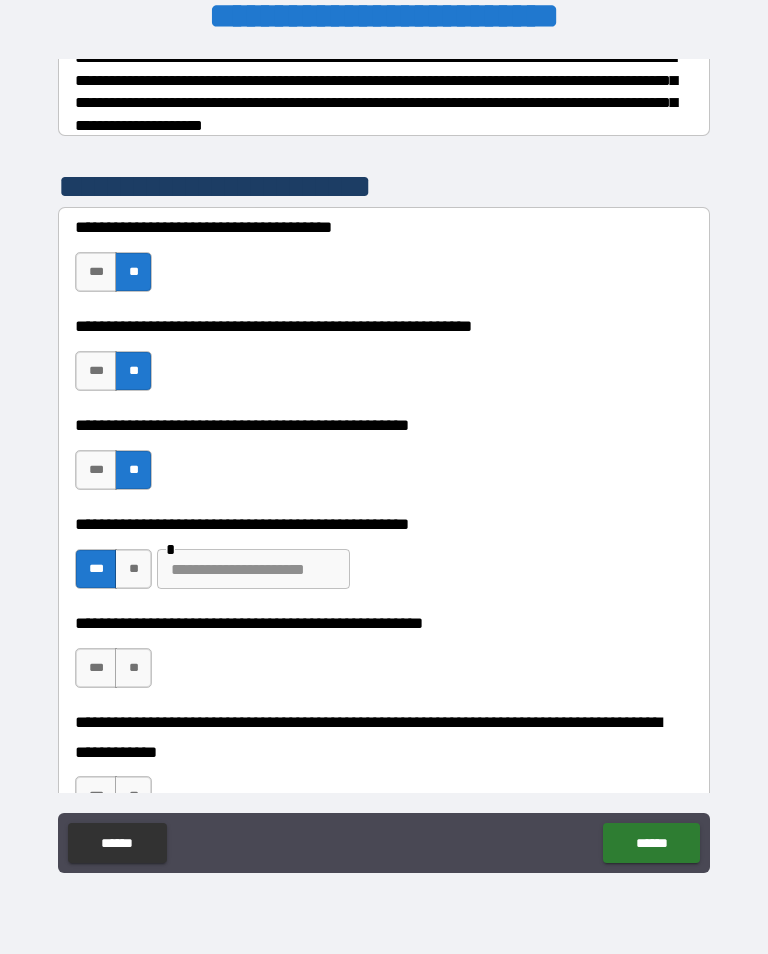 click at bounding box center (253, 569) 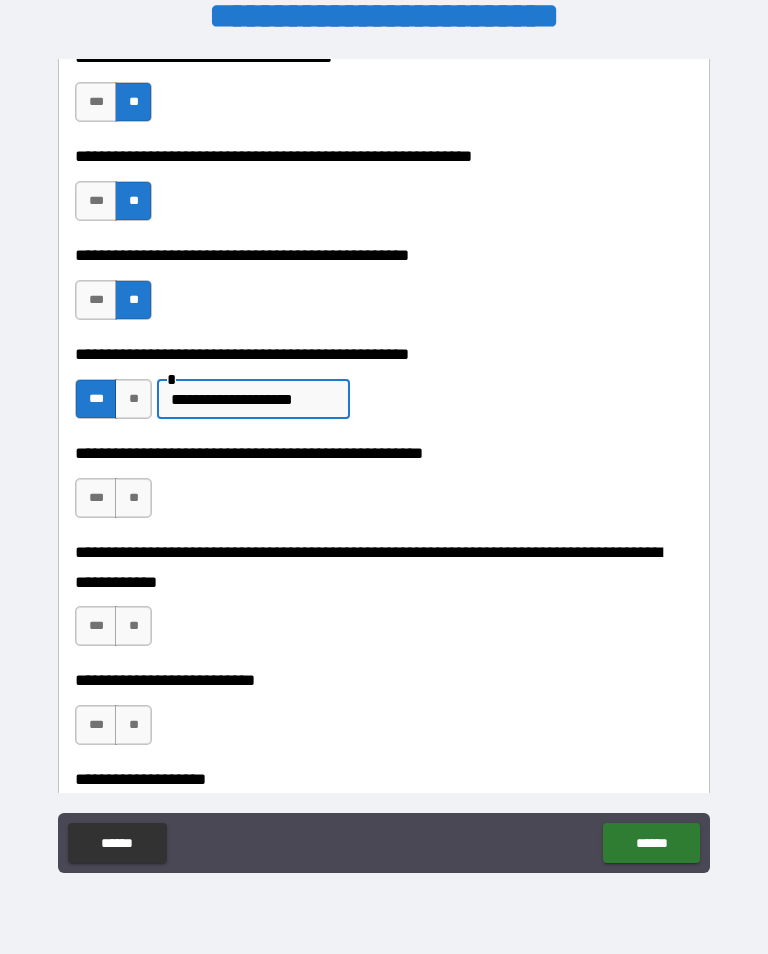 scroll, scrollTop: 513, scrollLeft: 0, axis: vertical 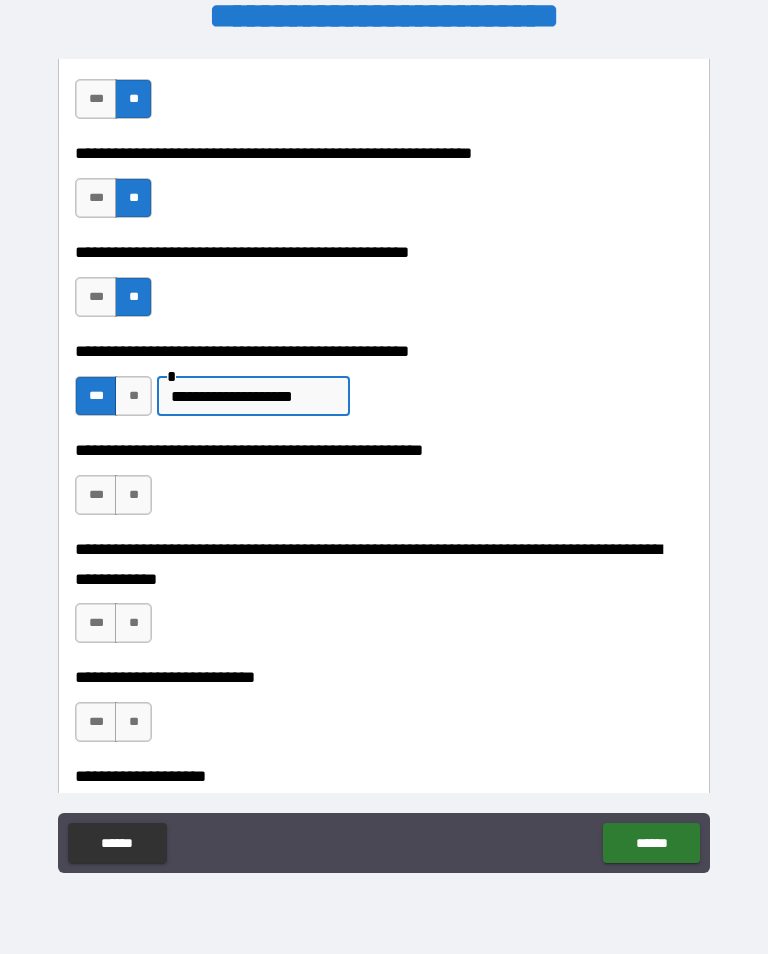 type on "**********" 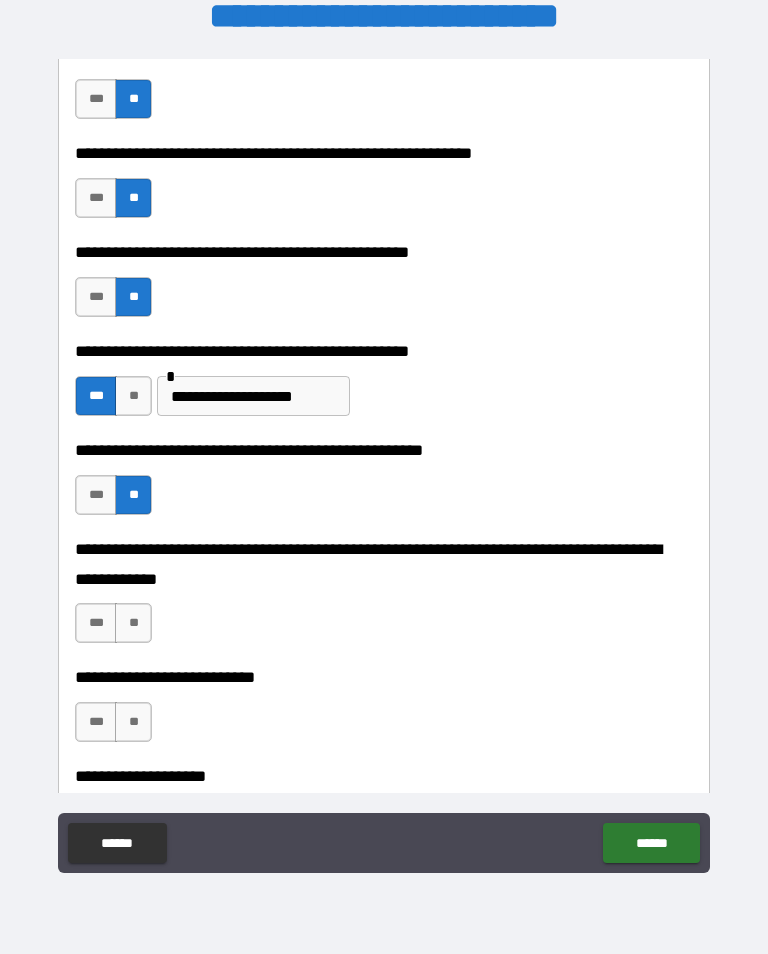click on "**" at bounding box center [133, 623] 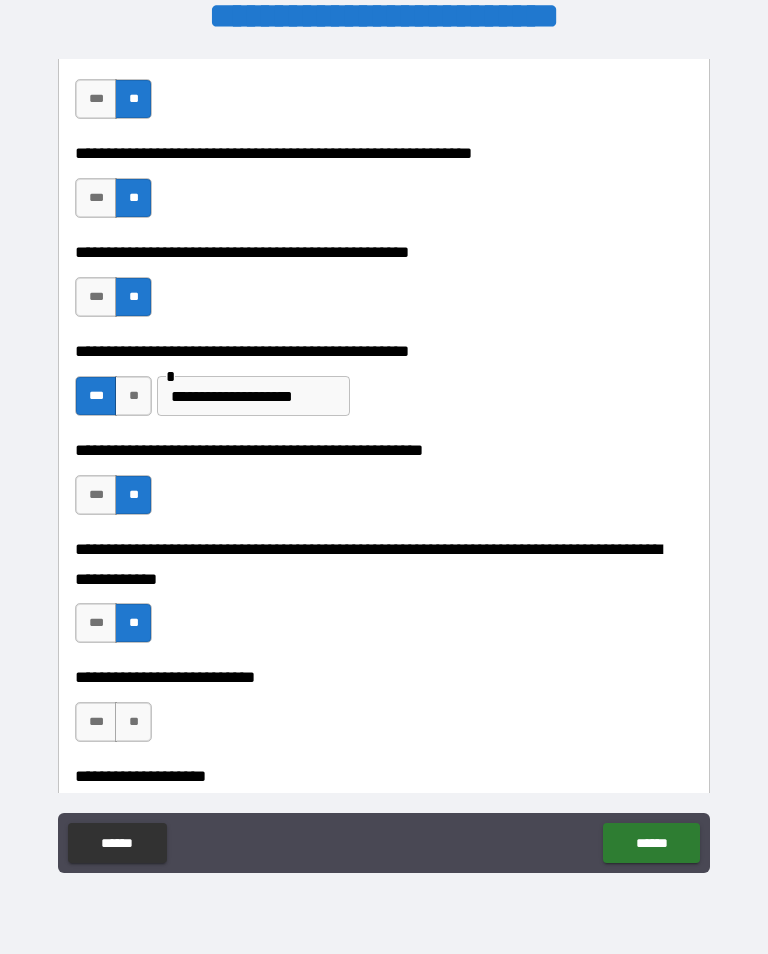 click on "**" at bounding box center [133, 722] 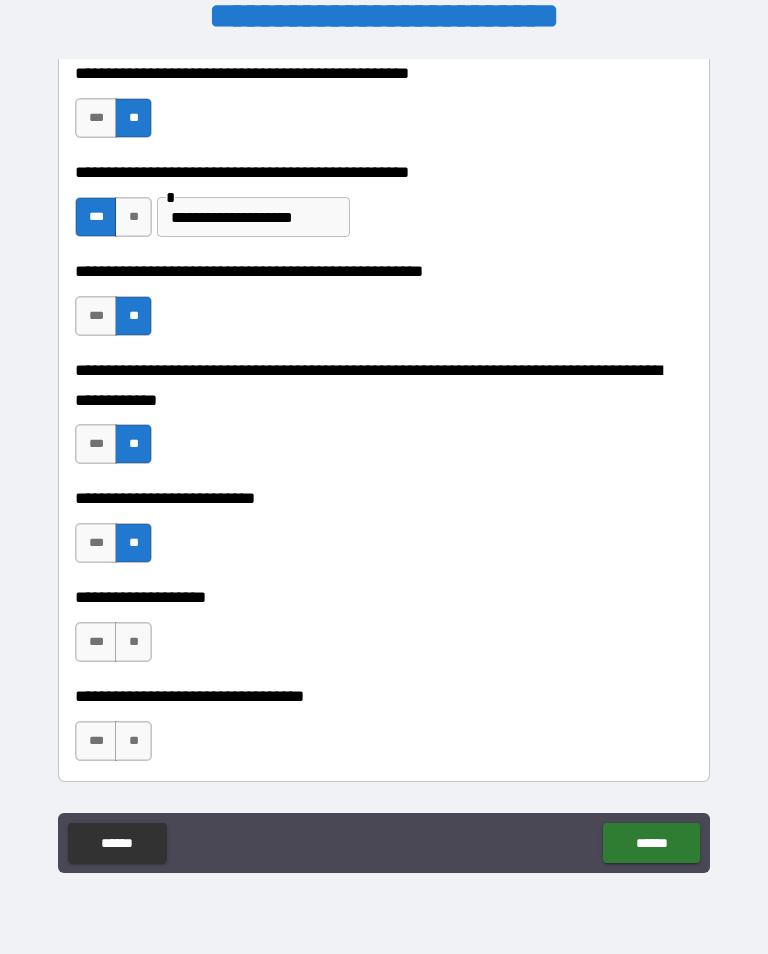 scroll, scrollTop: 694, scrollLeft: 0, axis: vertical 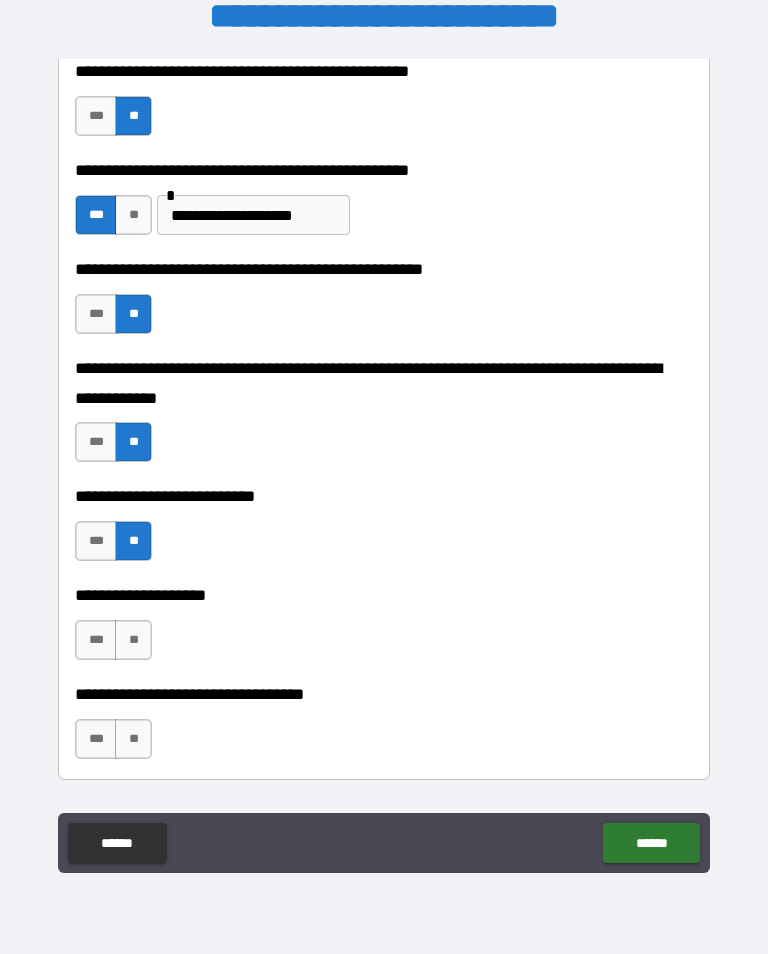click on "**" at bounding box center [133, 640] 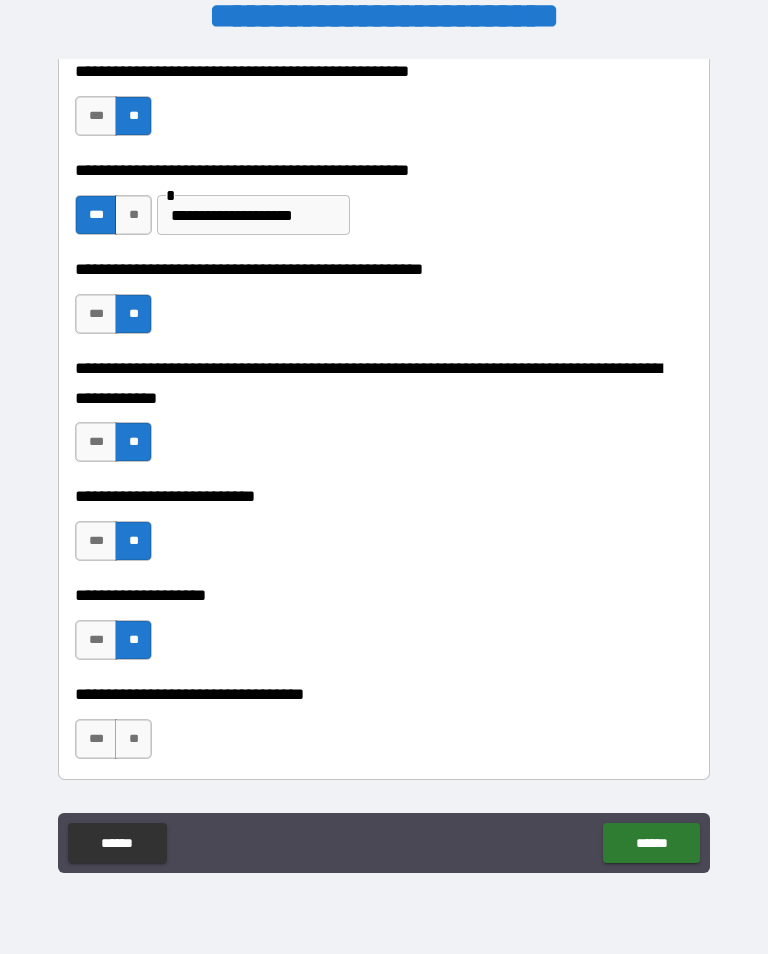 click on "**" at bounding box center (133, 739) 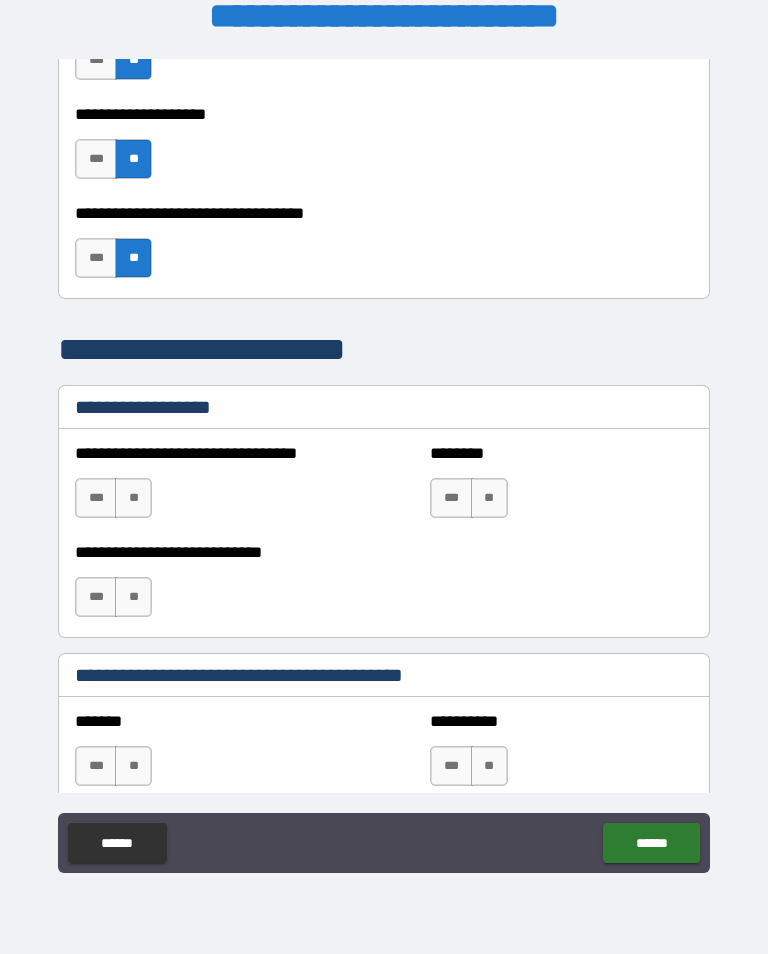 scroll, scrollTop: 1177, scrollLeft: 0, axis: vertical 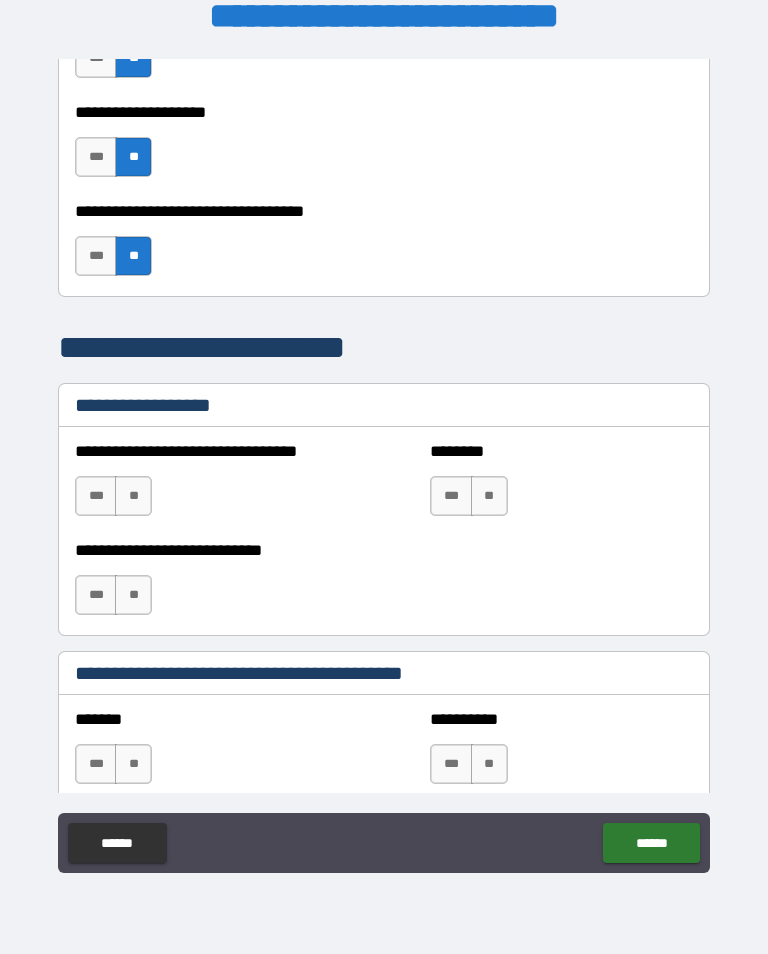 click on "**" at bounding box center [133, 496] 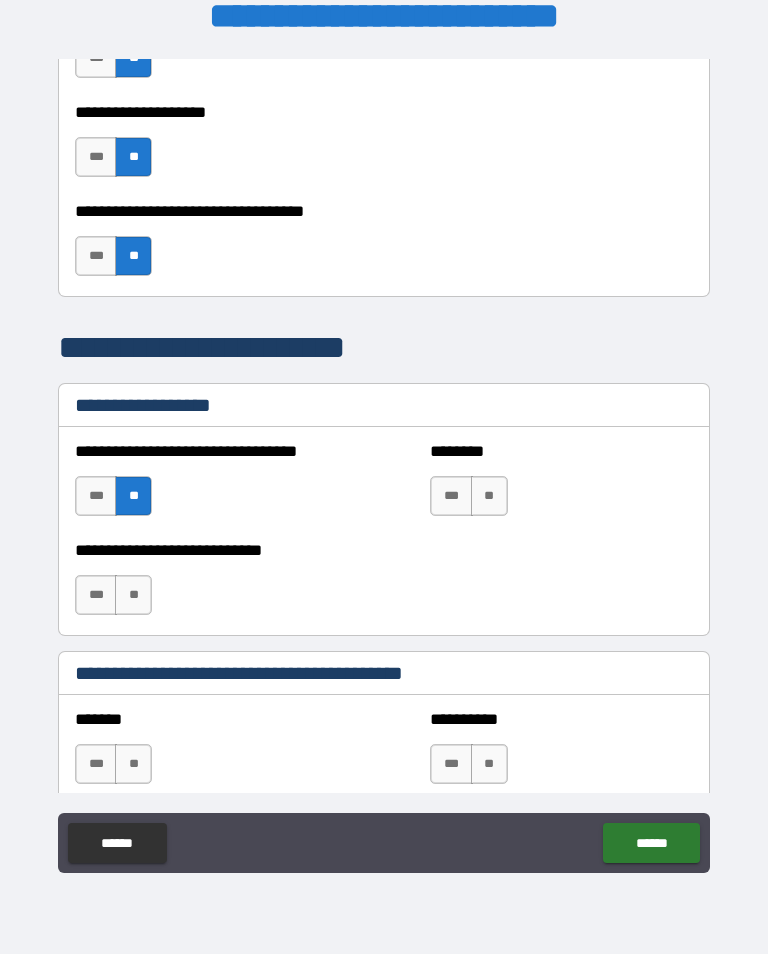 click on "**" at bounding box center [133, 595] 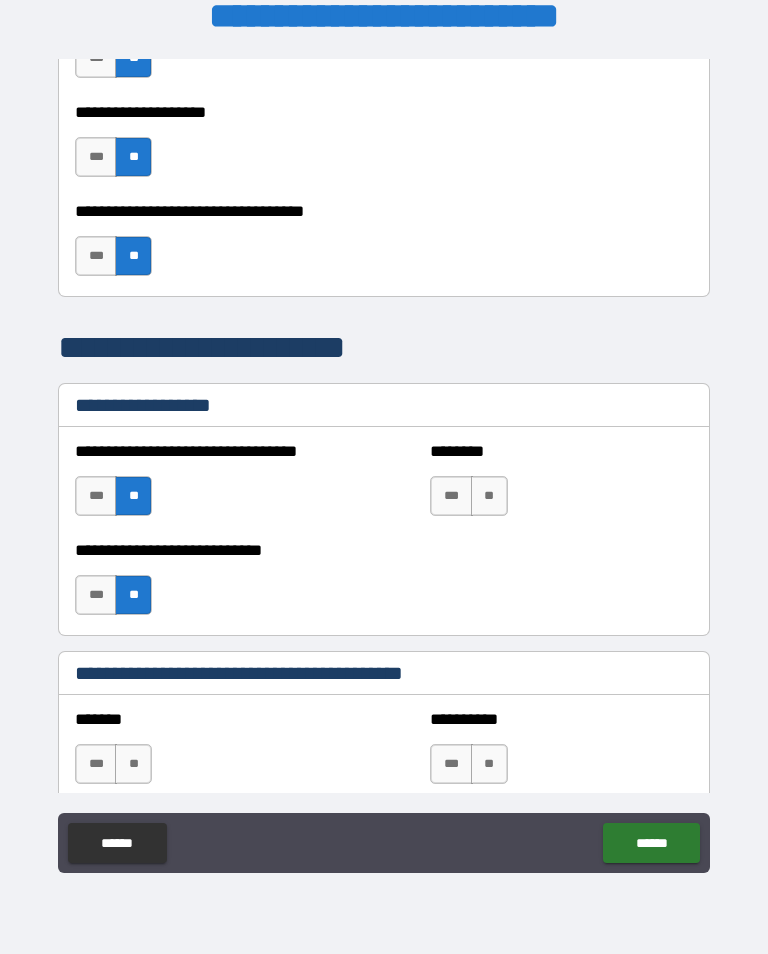 click on "**" at bounding box center [489, 496] 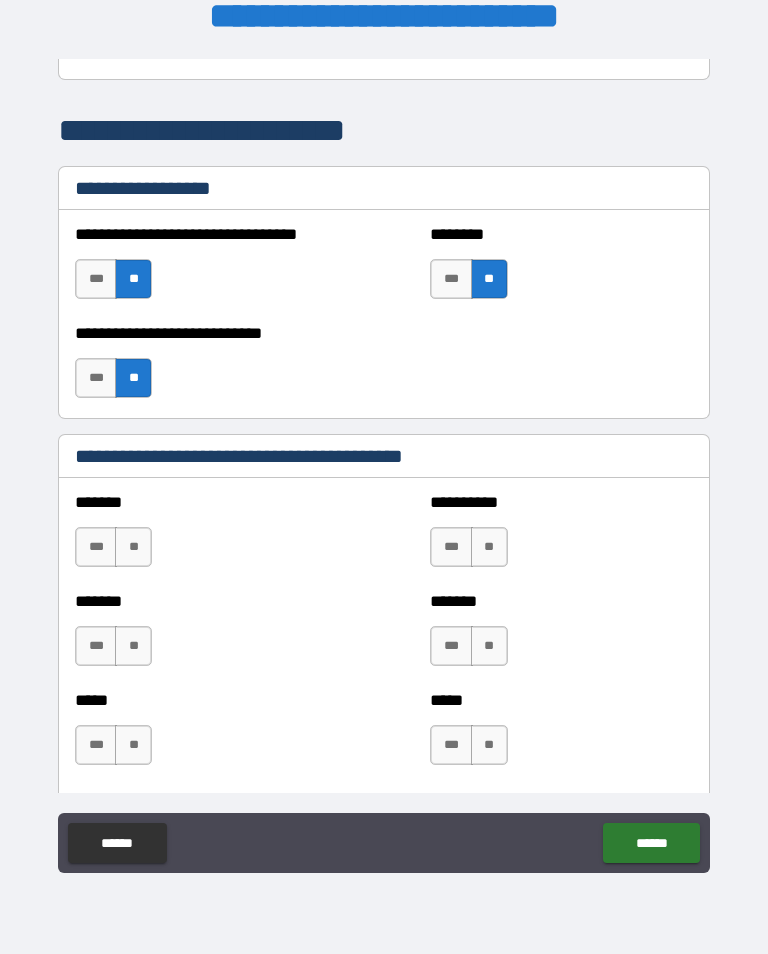 scroll, scrollTop: 1397, scrollLeft: 0, axis: vertical 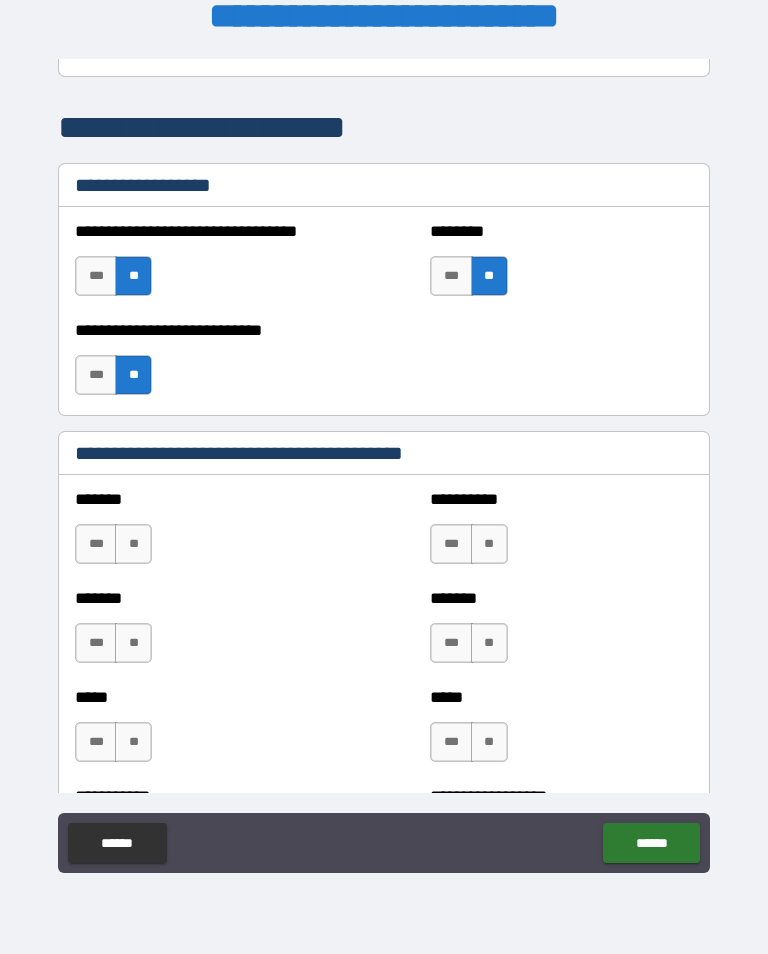 click on "**" at bounding box center [133, 544] 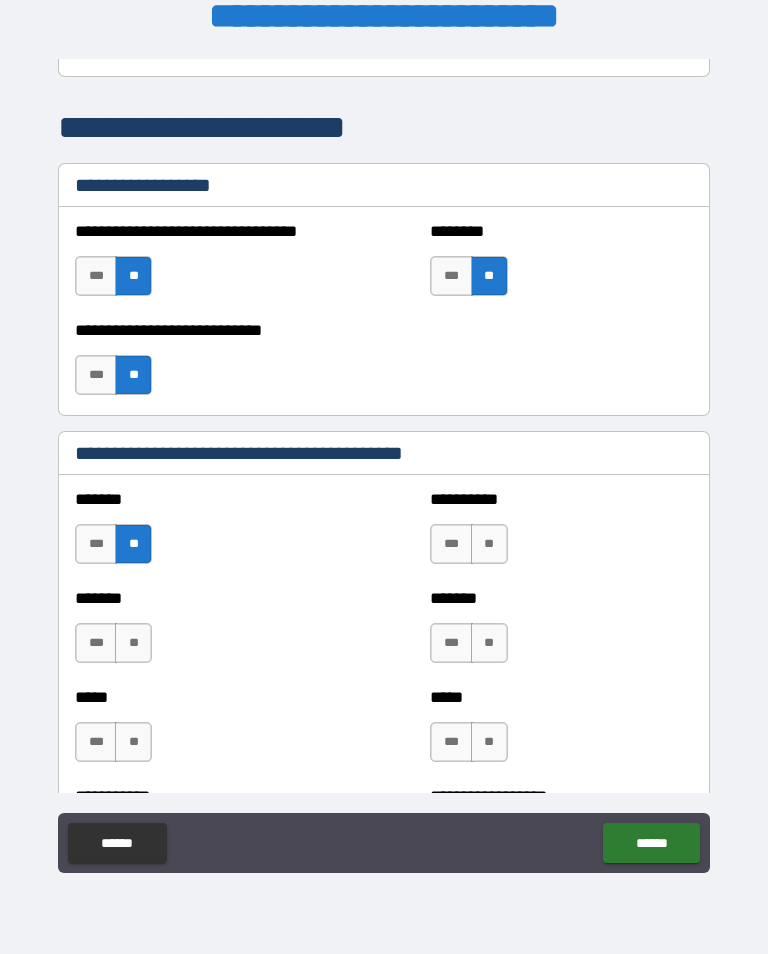 click on "**" at bounding box center (133, 643) 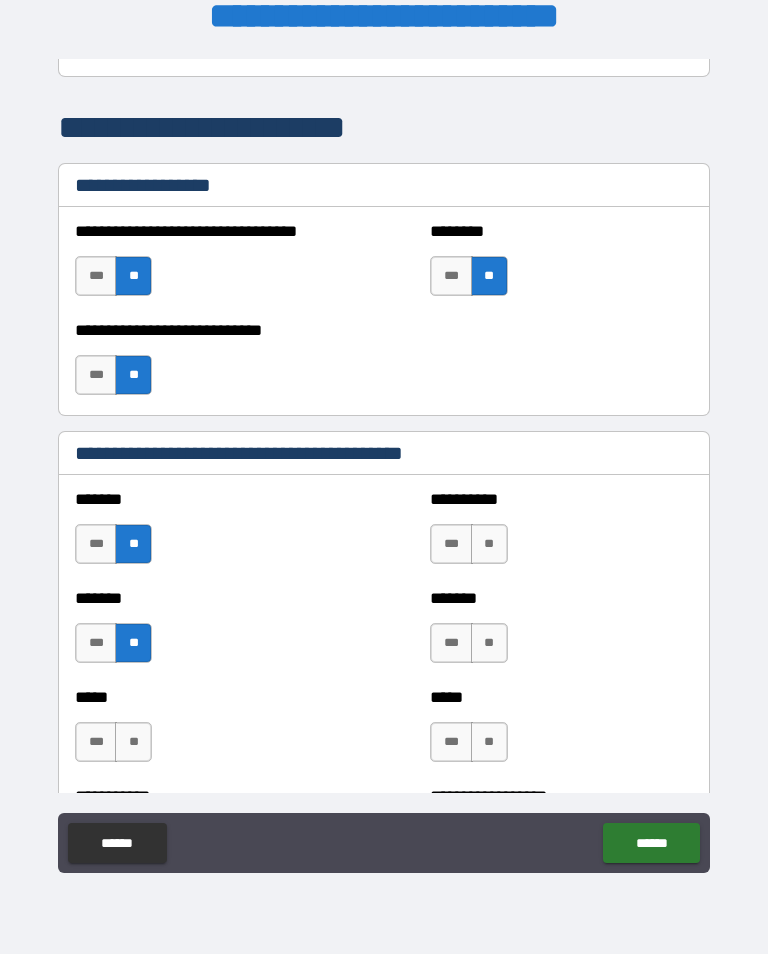 click on "**" at bounding box center (133, 742) 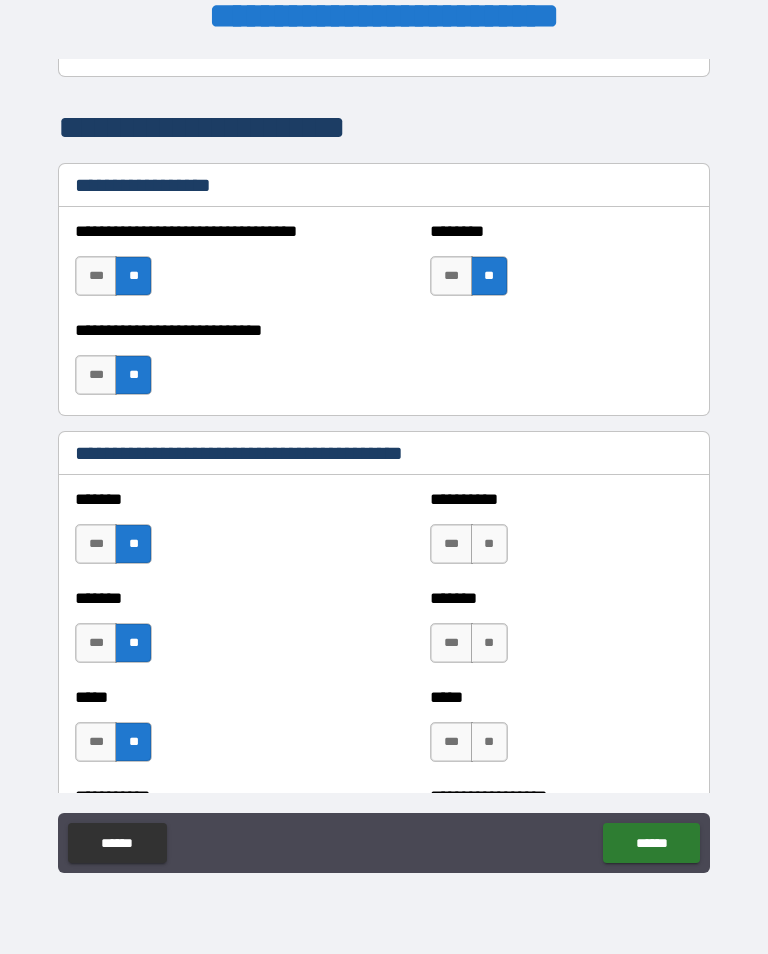 click on "**" at bounding box center (489, 544) 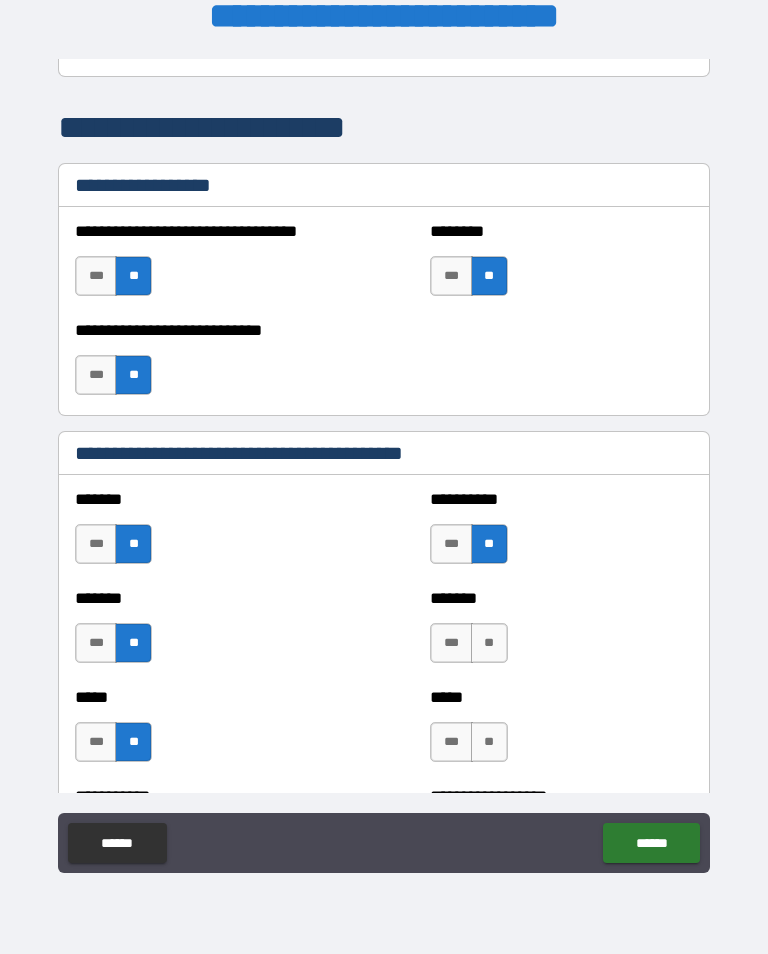 click on "**" at bounding box center (489, 643) 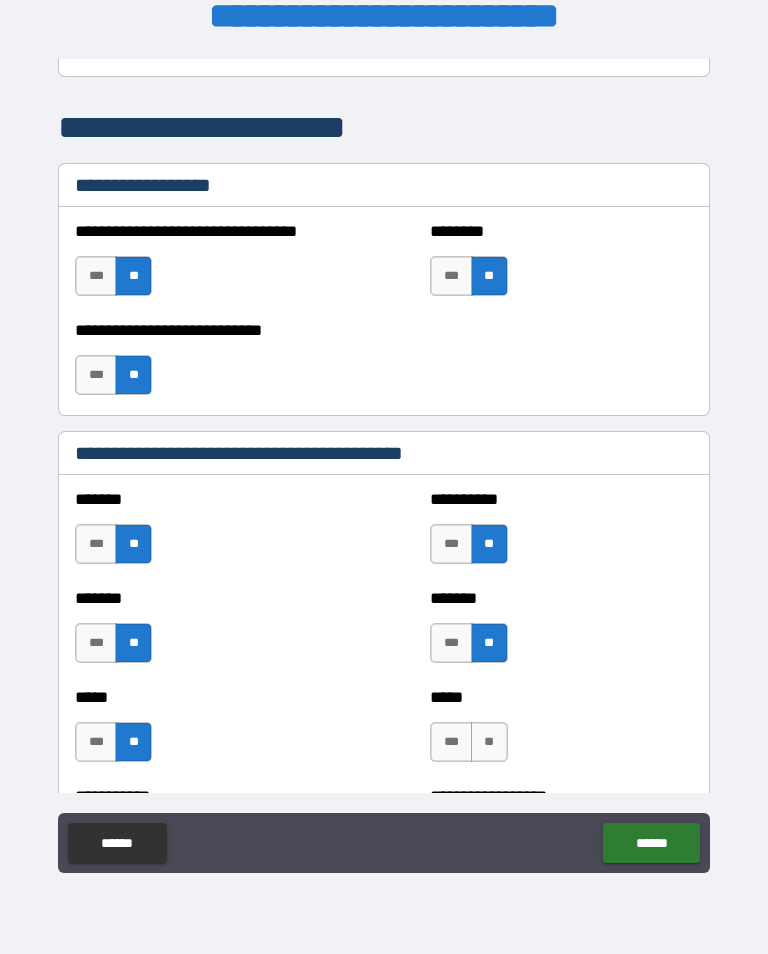 click on "**" at bounding box center (489, 742) 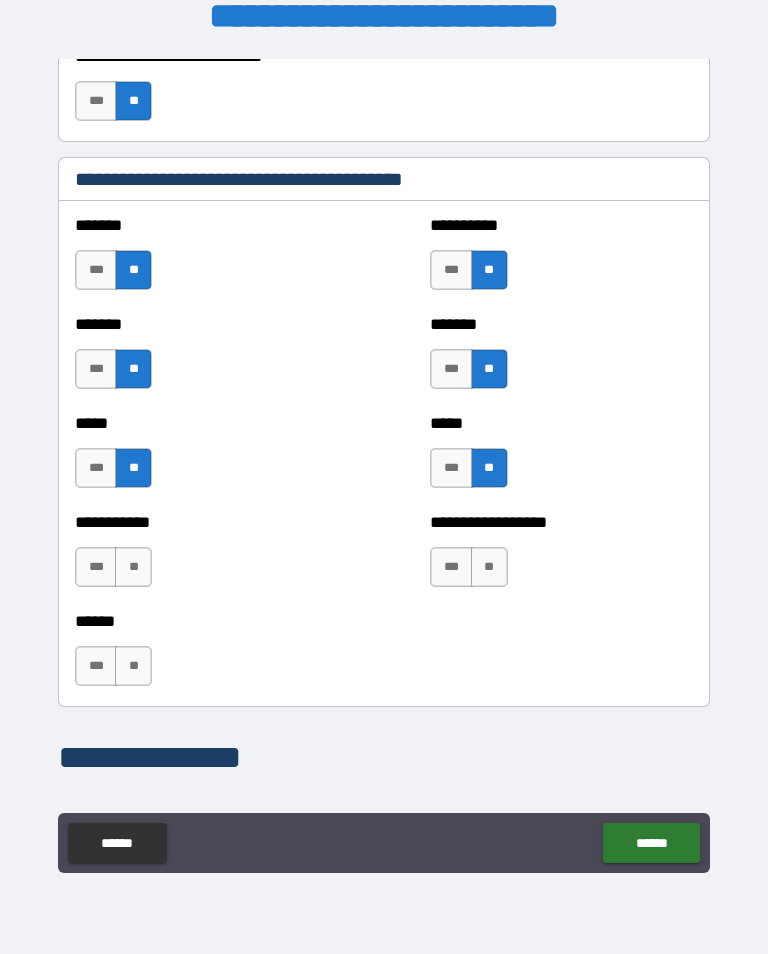scroll, scrollTop: 1676, scrollLeft: 0, axis: vertical 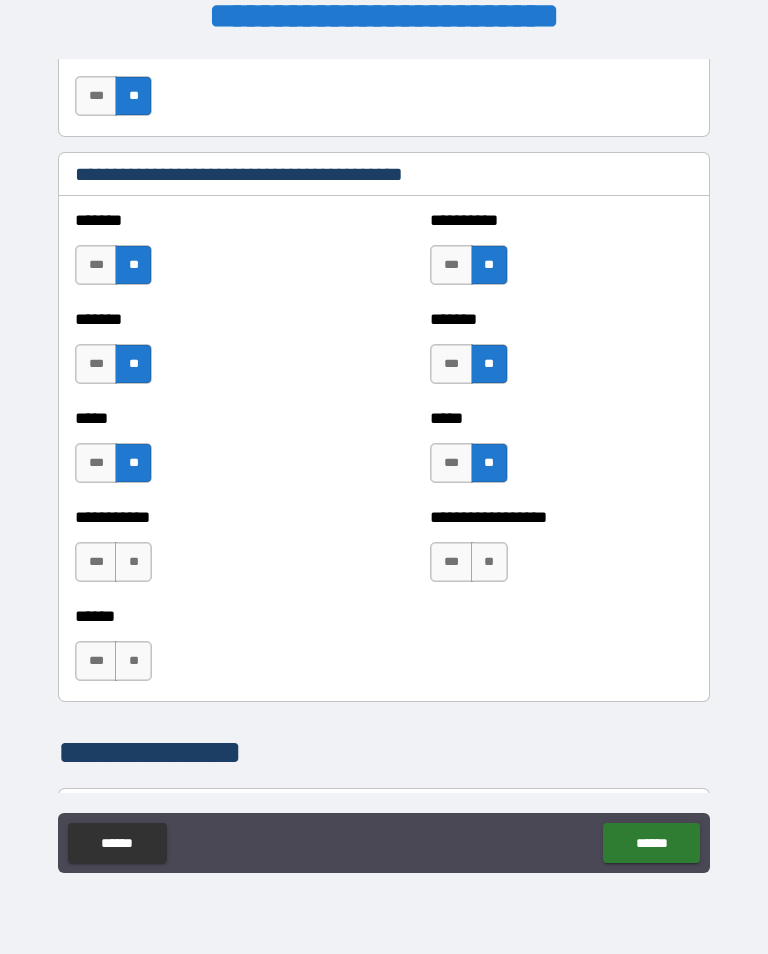 click on "**" at bounding box center (489, 562) 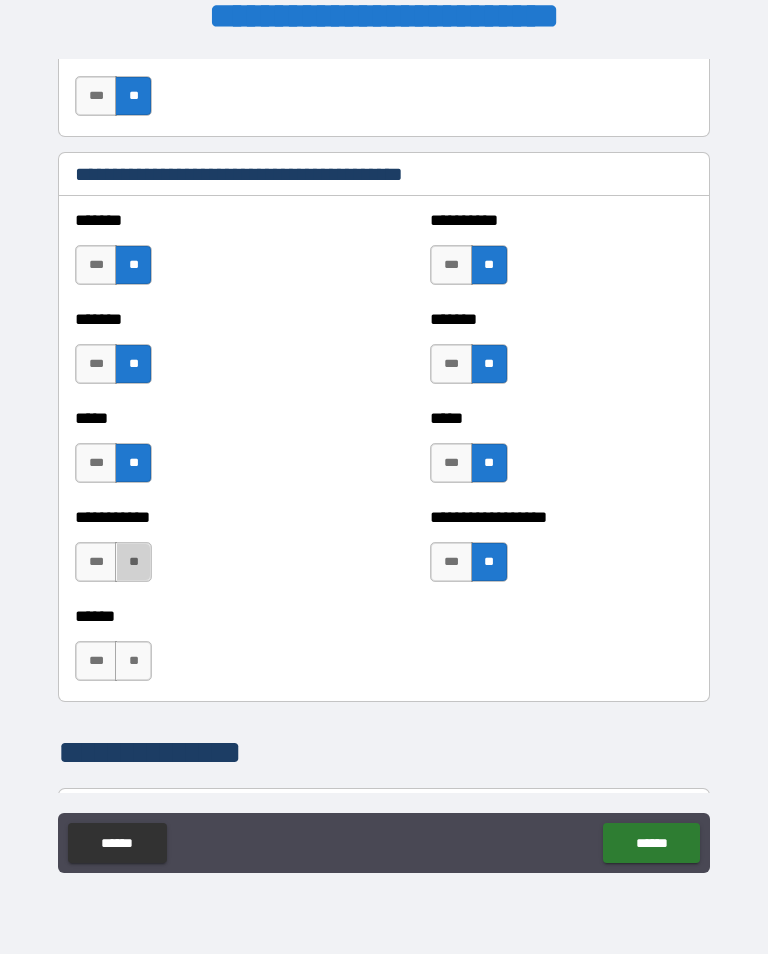 click on "**" at bounding box center (133, 562) 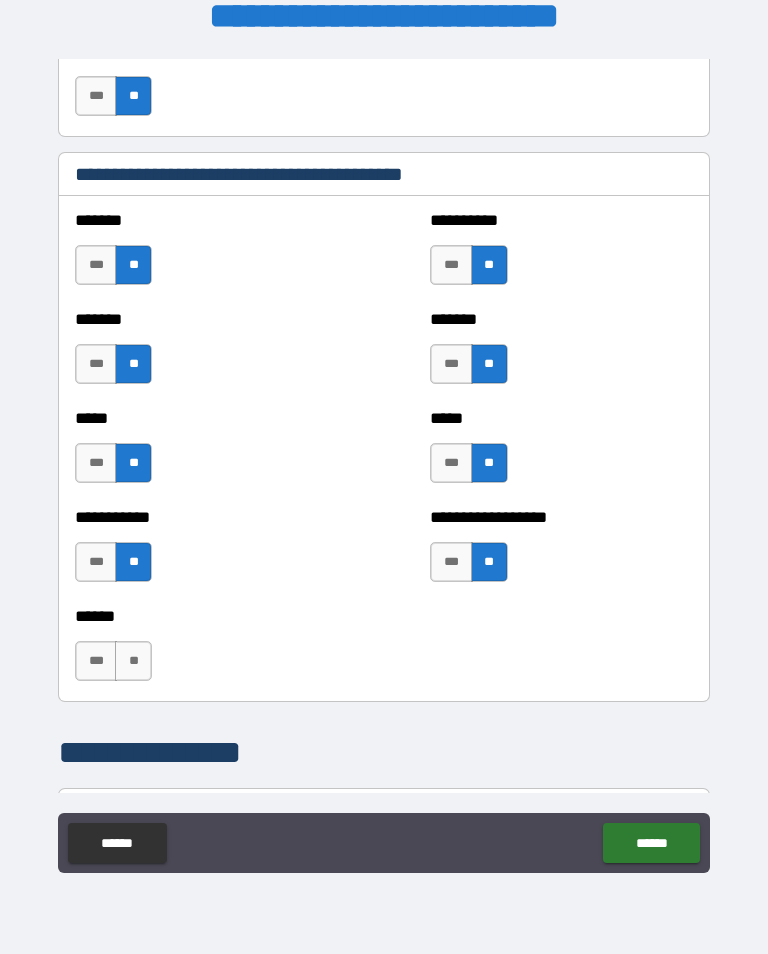 click on "**" at bounding box center (133, 661) 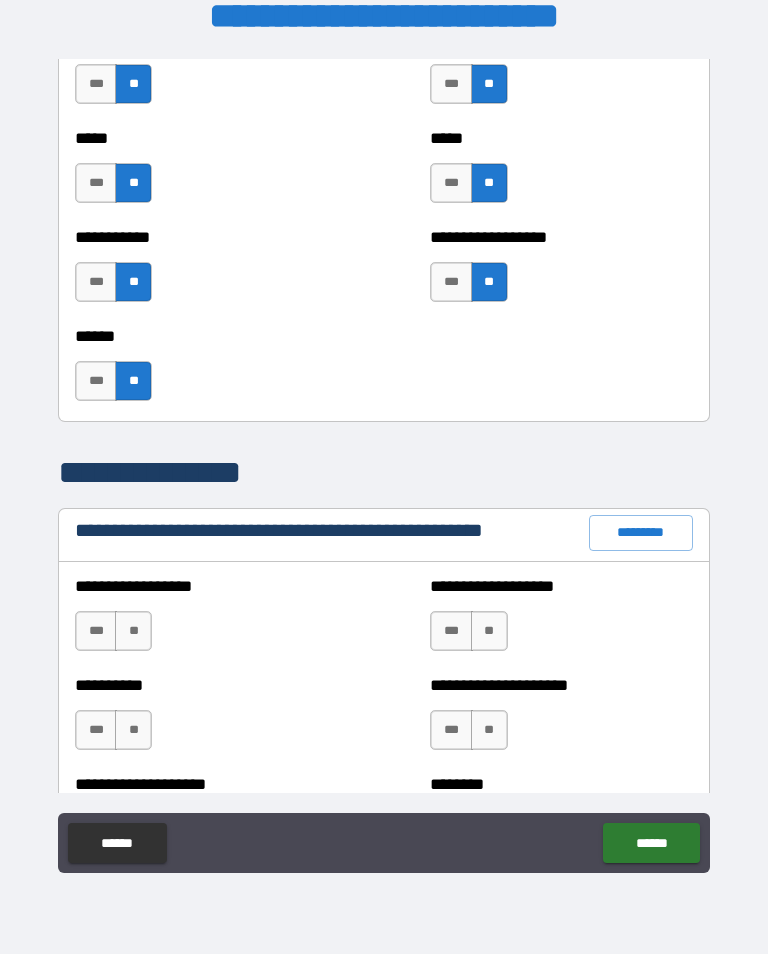 scroll, scrollTop: 1960, scrollLeft: 0, axis: vertical 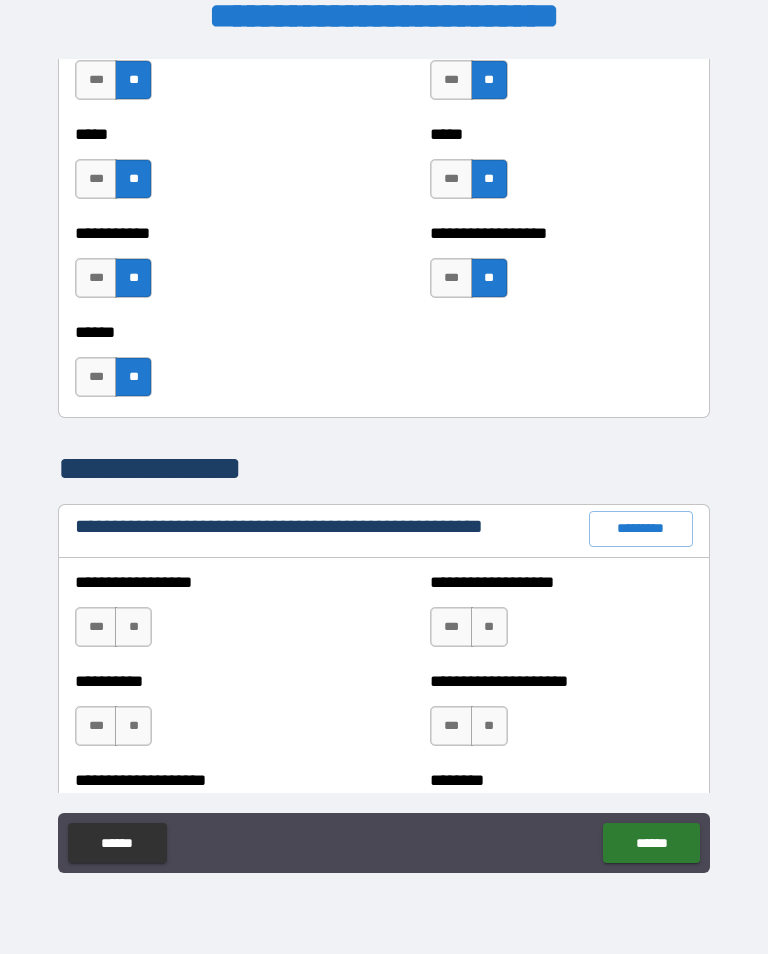 click on "*********" at bounding box center (641, 529) 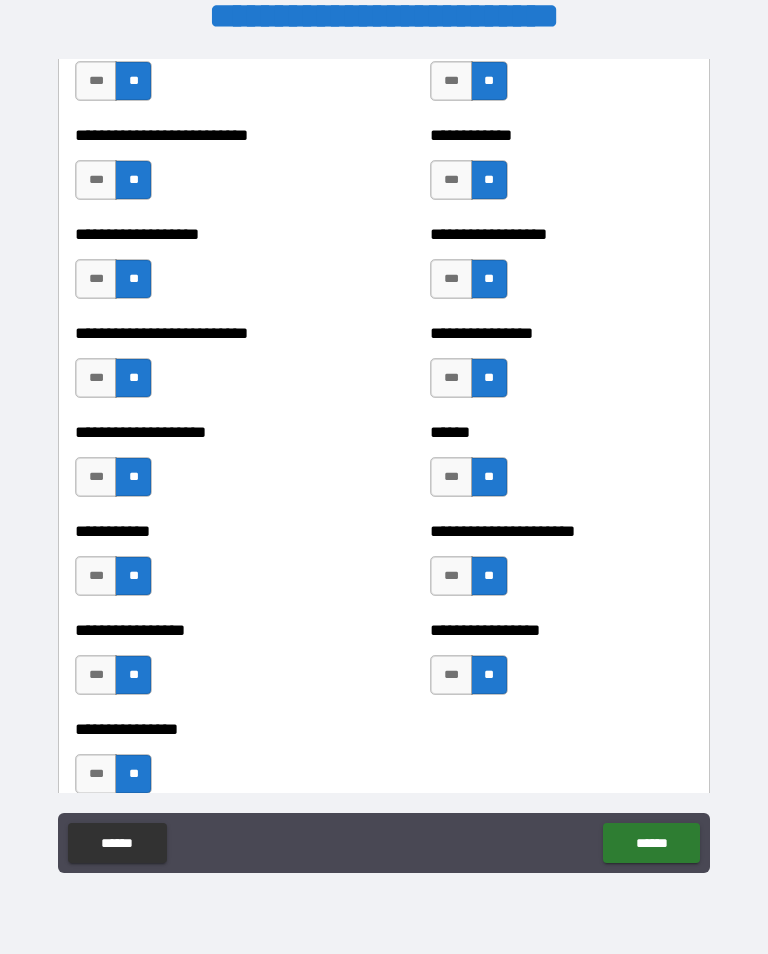 scroll, scrollTop: 5567, scrollLeft: 0, axis: vertical 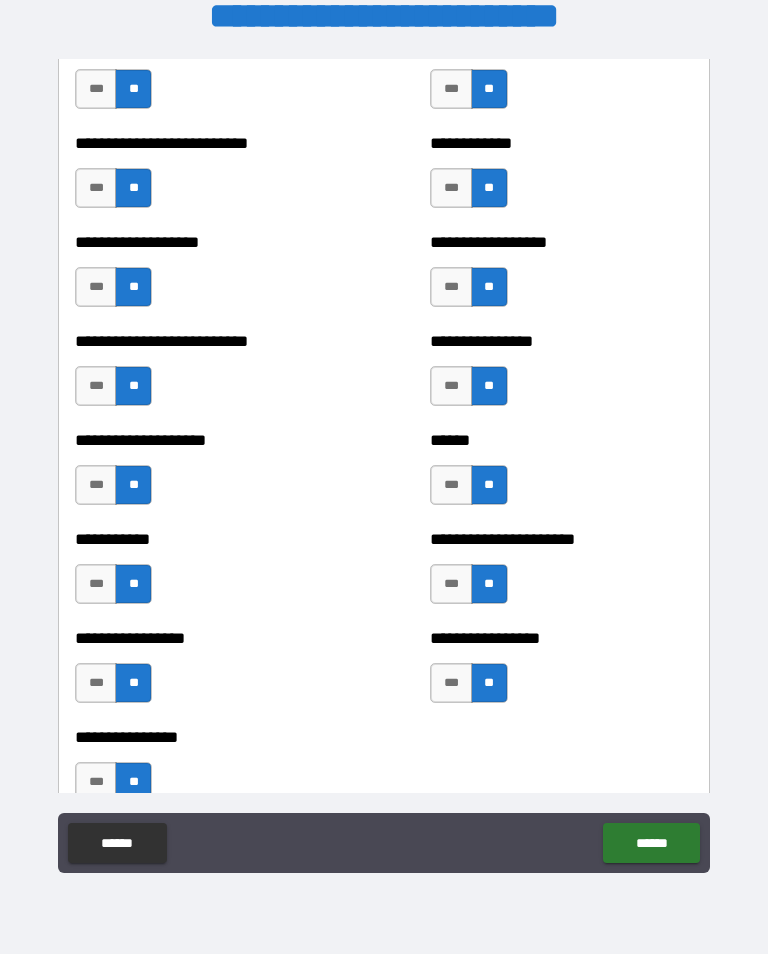 click on "***" at bounding box center (451, 485) 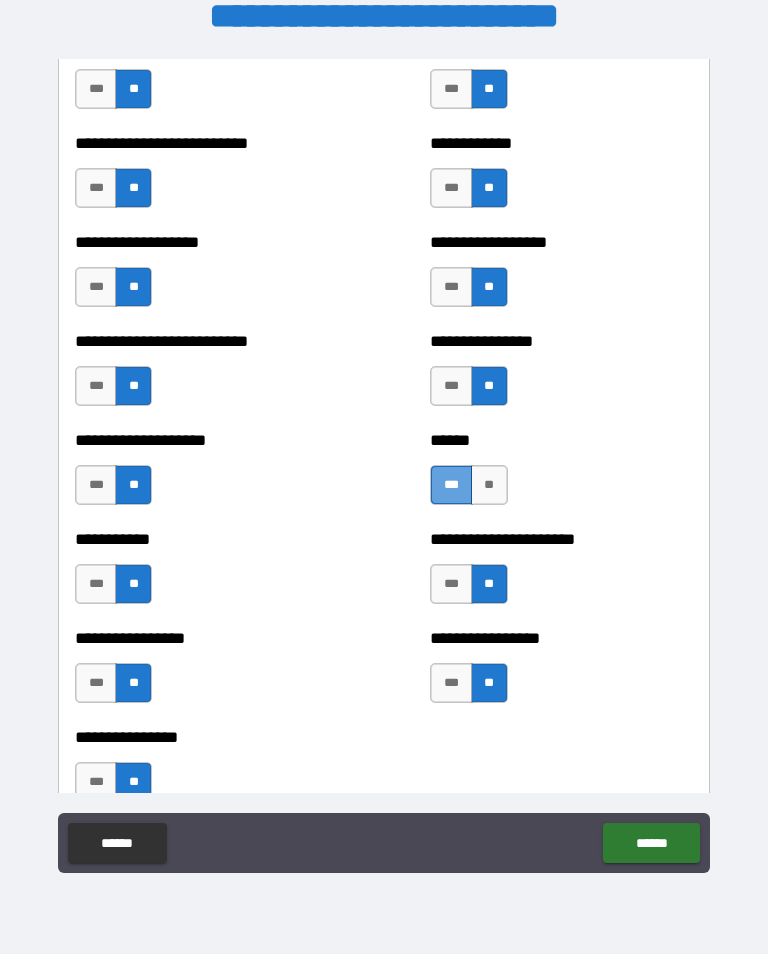 click on "***" at bounding box center (451, 485) 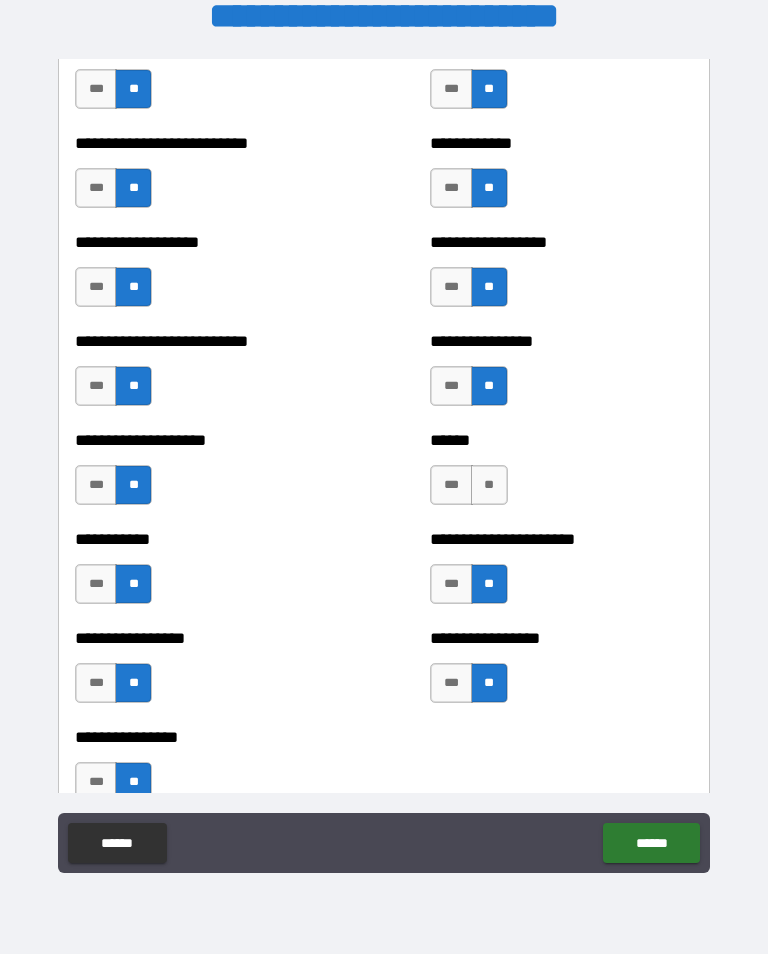 click on "***" at bounding box center [451, 485] 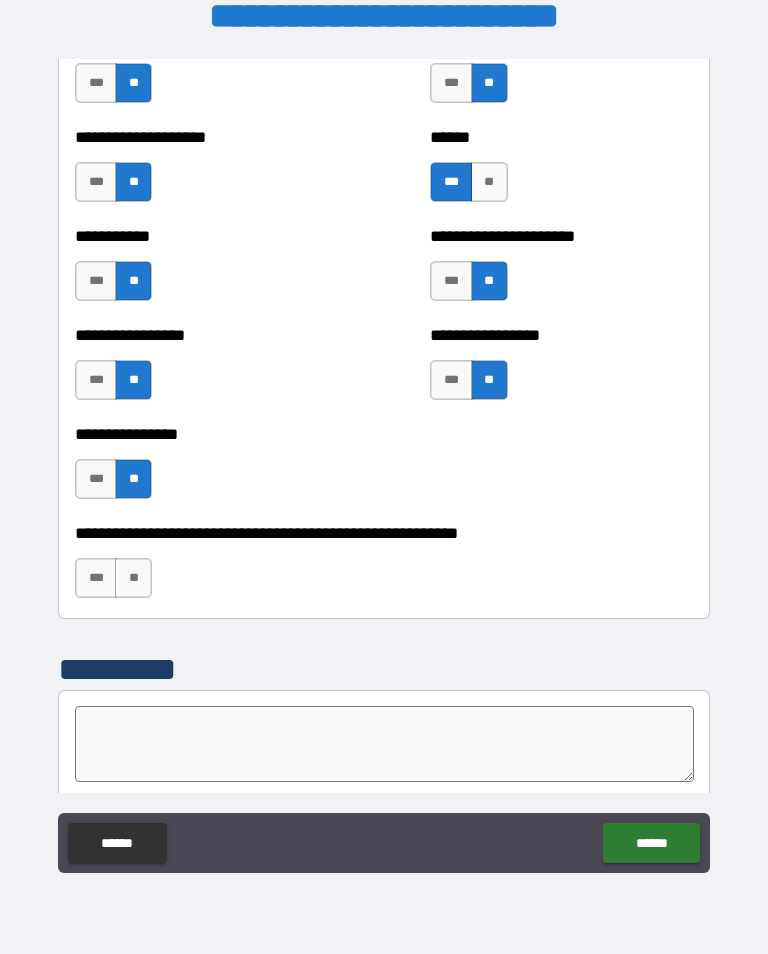 scroll, scrollTop: 5893, scrollLeft: 0, axis: vertical 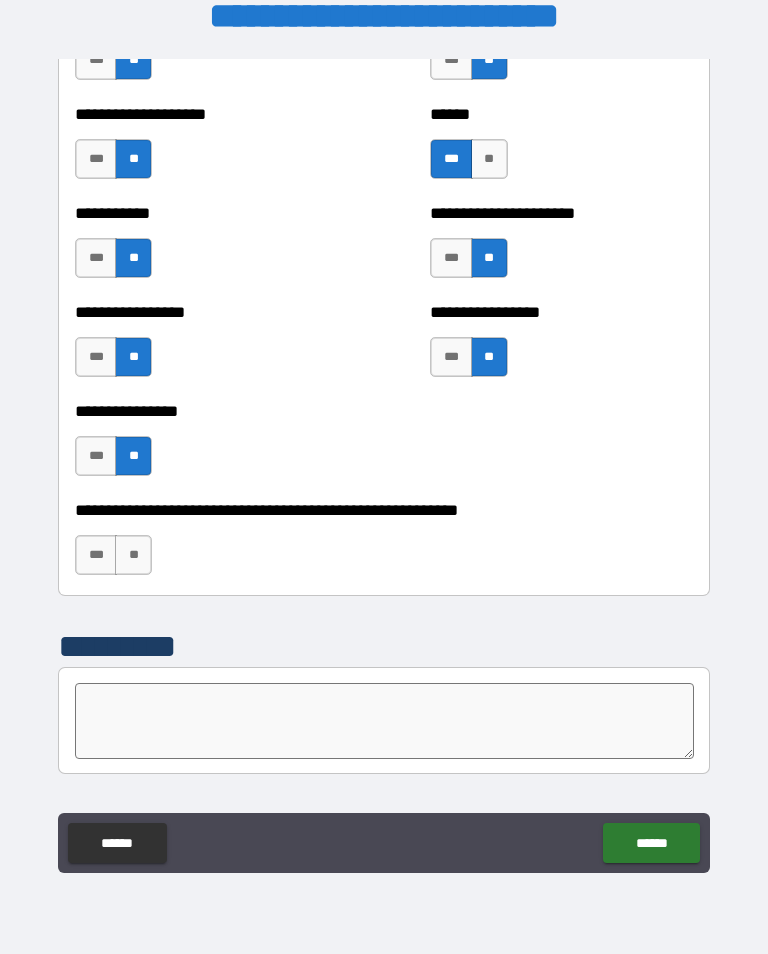 click on "**" at bounding box center (133, 555) 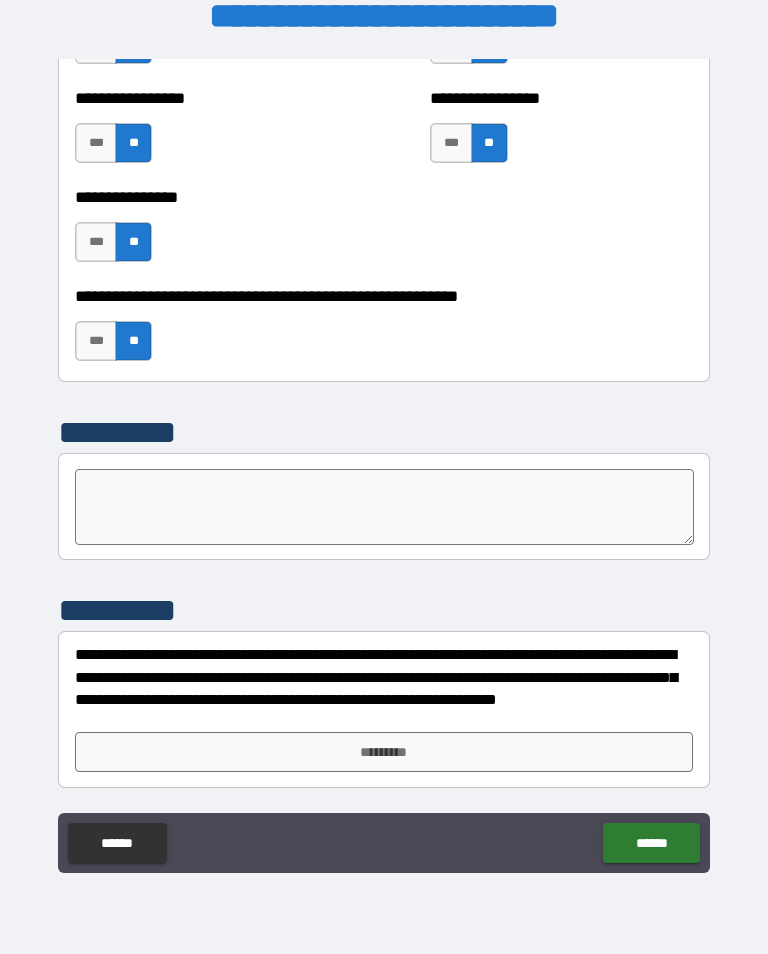 scroll, scrollTop: 6107, scrollLeft: 0, axis: vertical 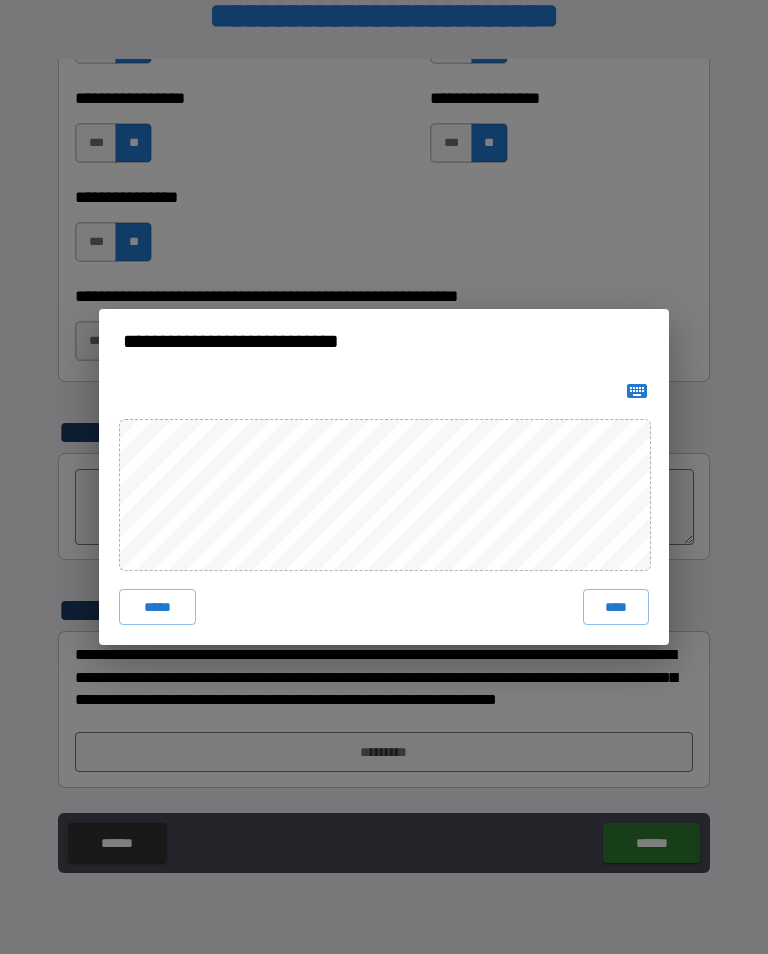 click on "****" at bounding box center (616, 607) 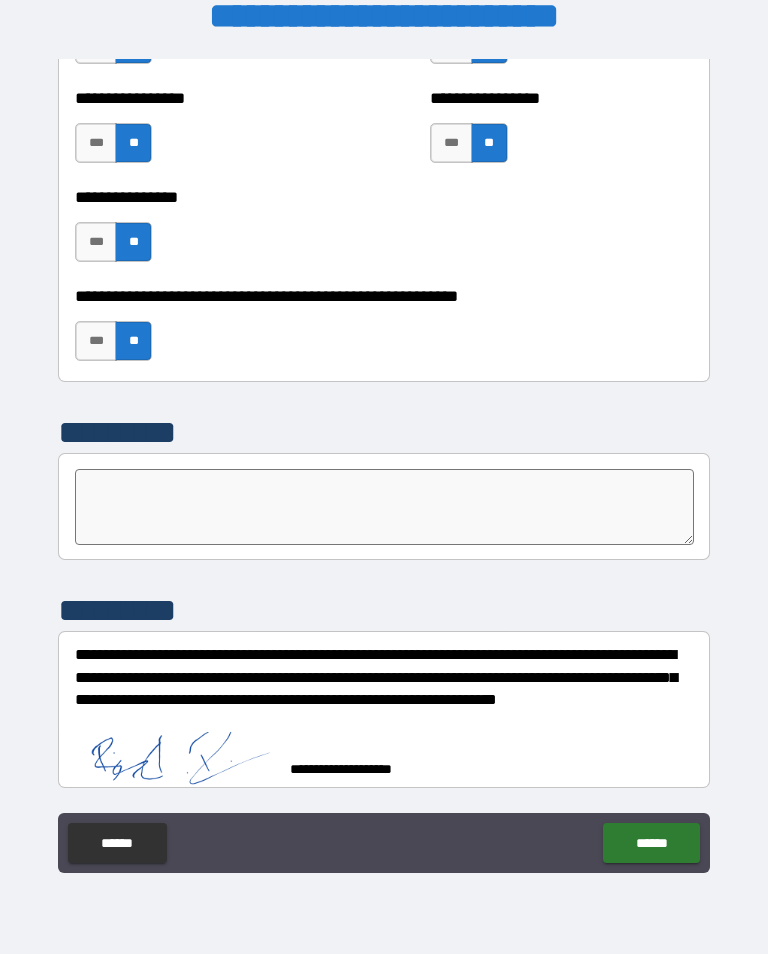 scroll, scrollTop: 6097, scrollLeft: 0, axis: vertical 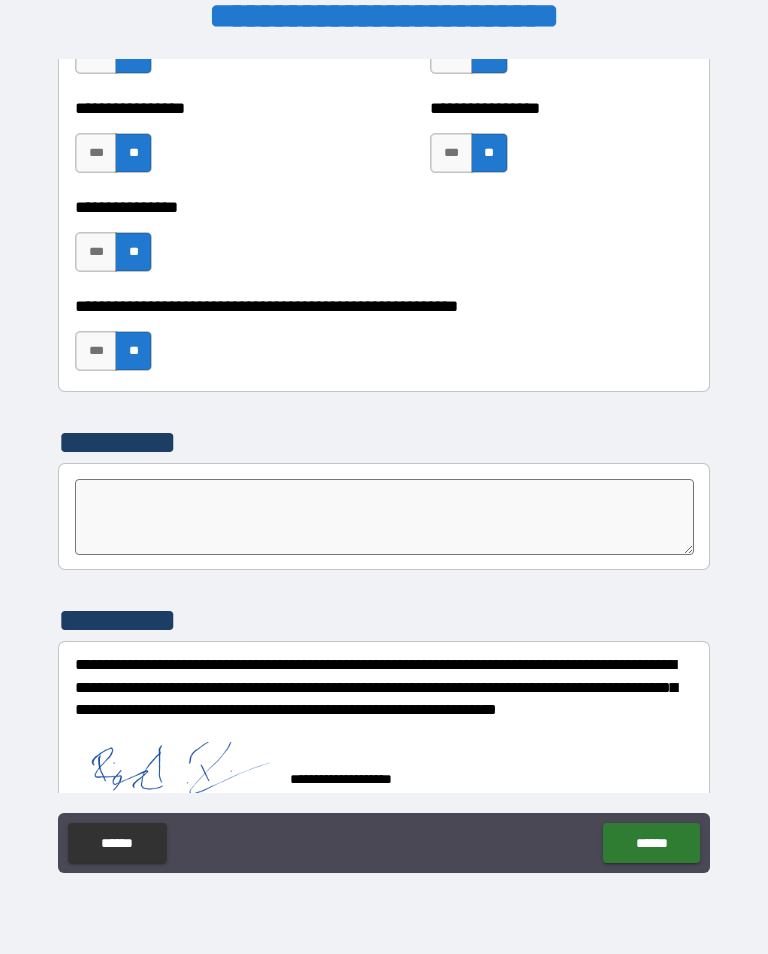 click on "******" at bounding box center (651, 843) 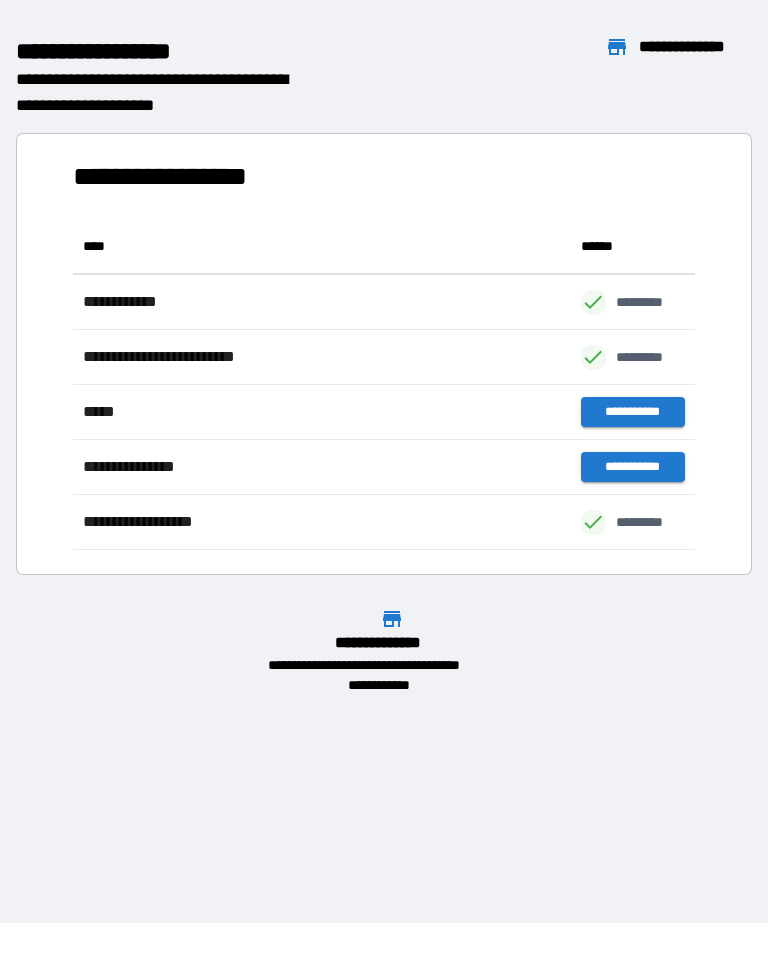 scroll, scrollTop: 331, scrollLeft: 622, axis: both 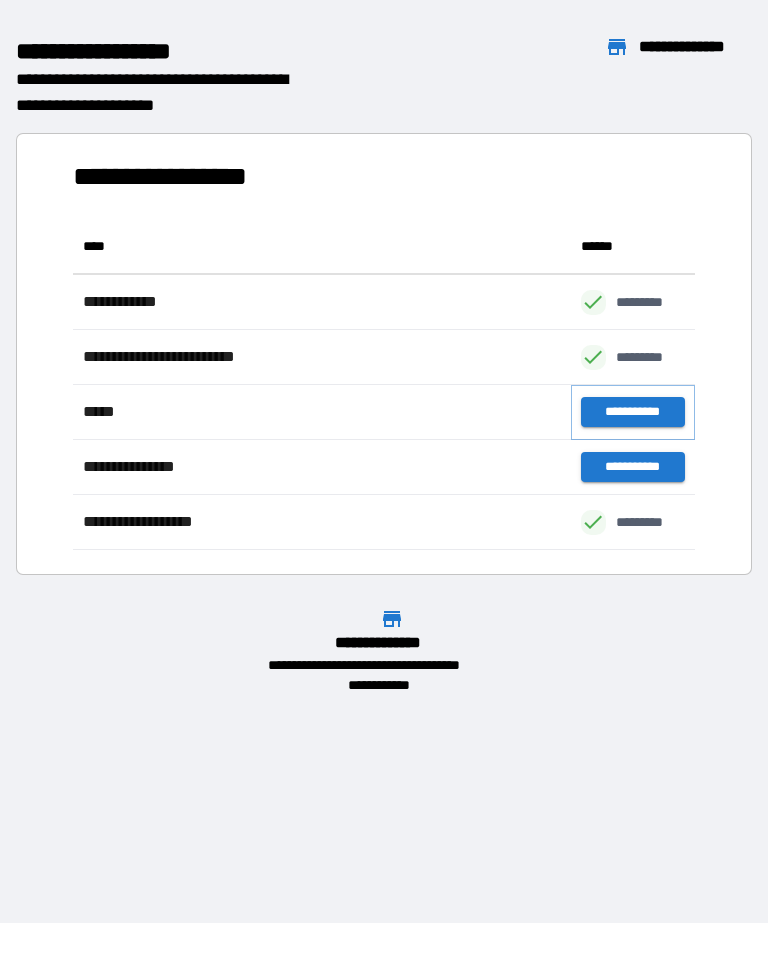 click on "**********" at bounding box center (633, 412) 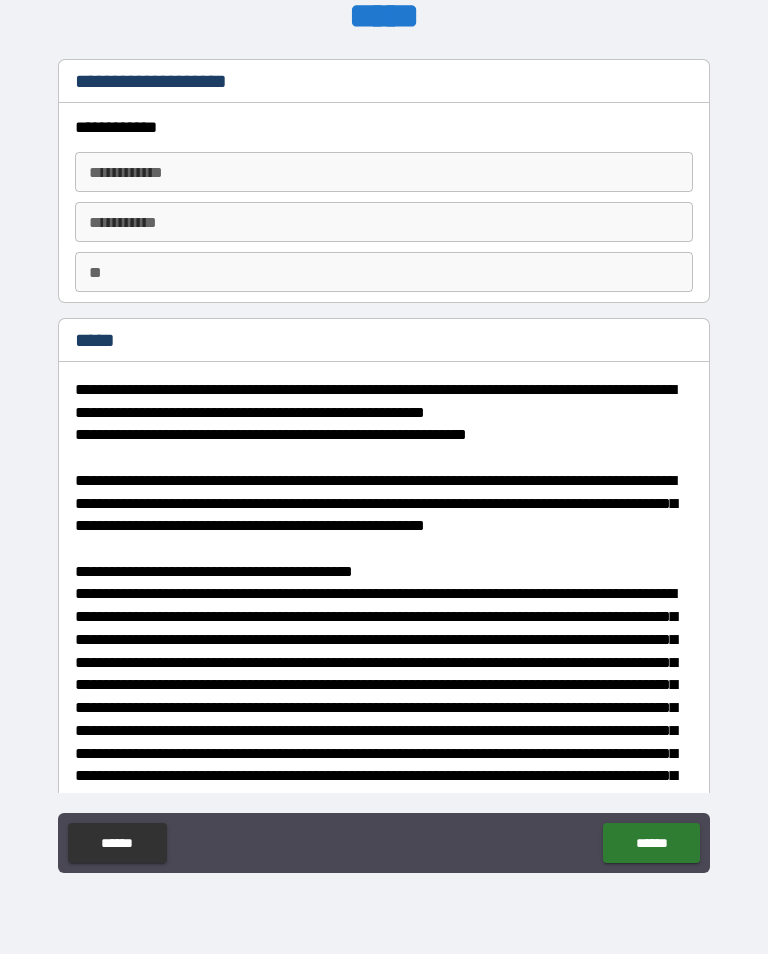 click on "**********" at bounding box center [384, 172] 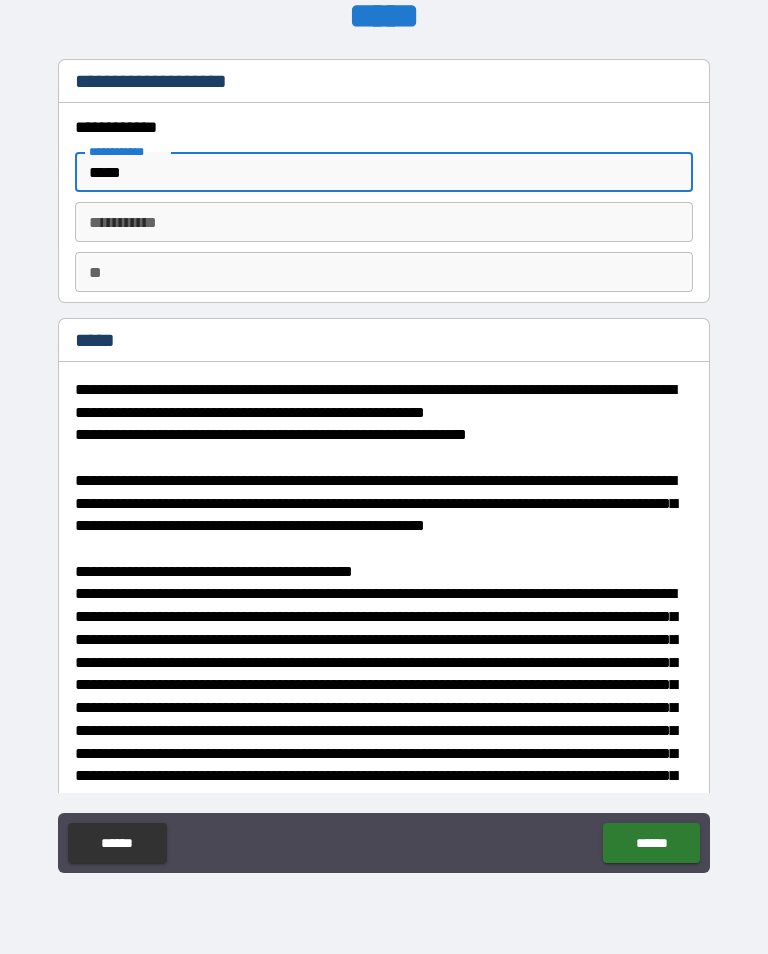 type on "*****" 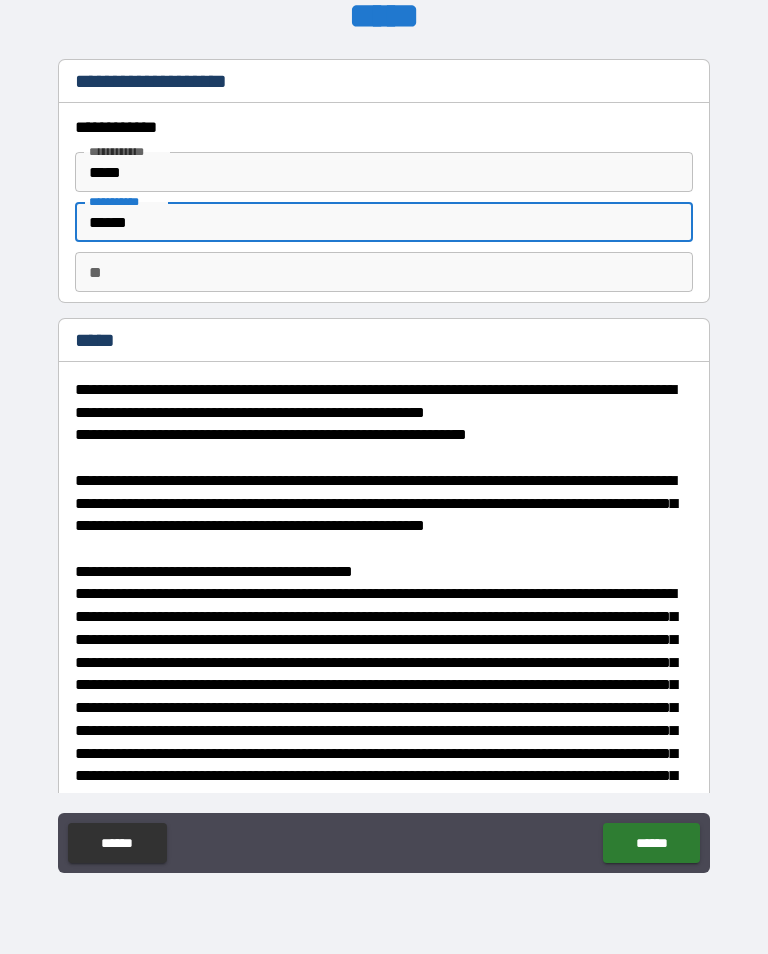 type on "******" 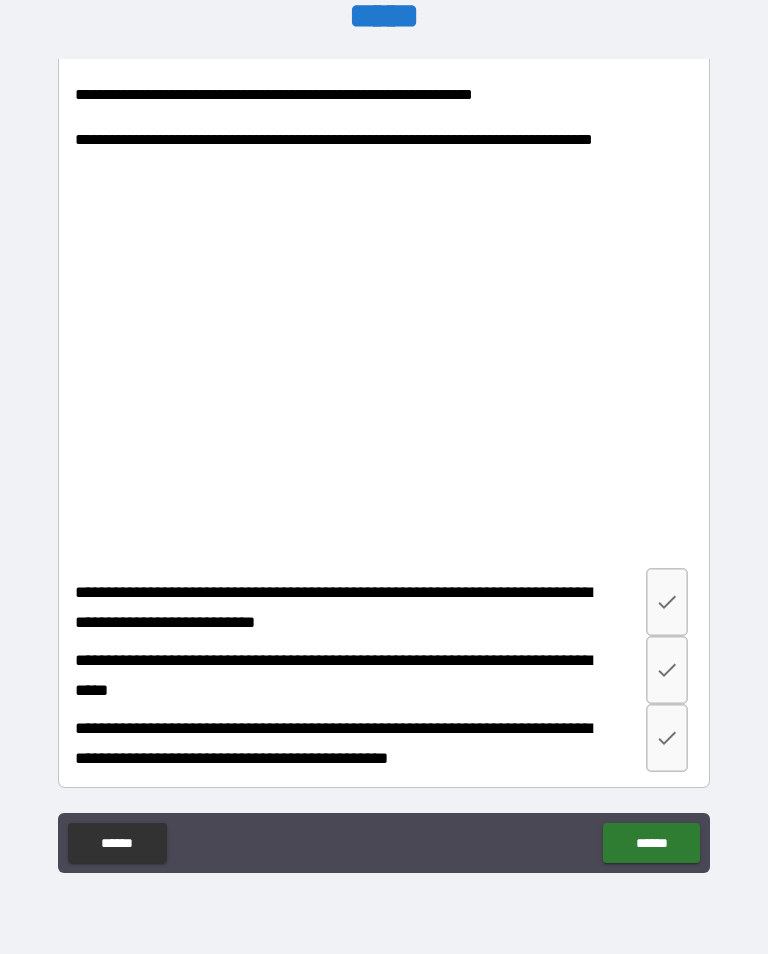 scroll, scrollTop: 3771, scrollLeft: 0, axis: vertical 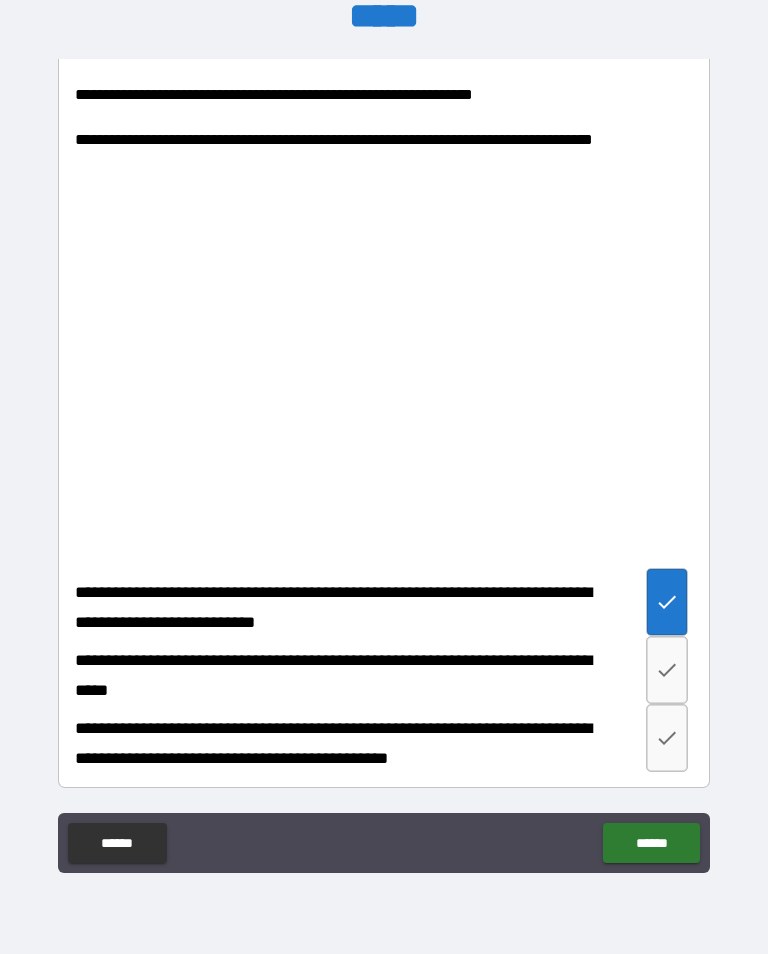 click 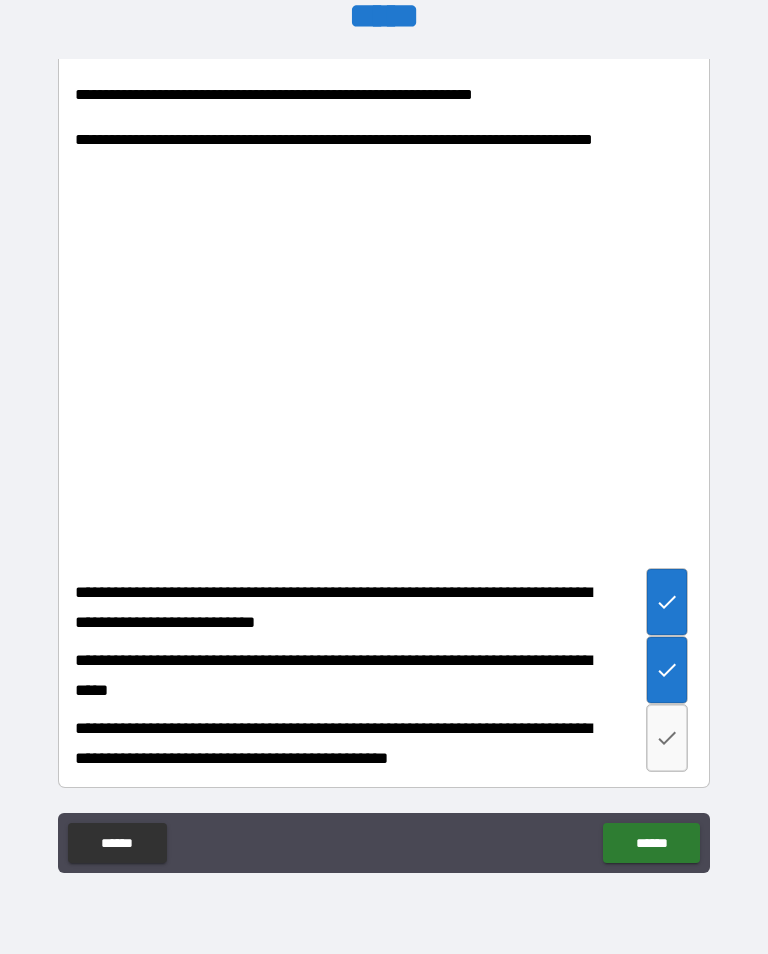 click at bounding box center [667, 738] 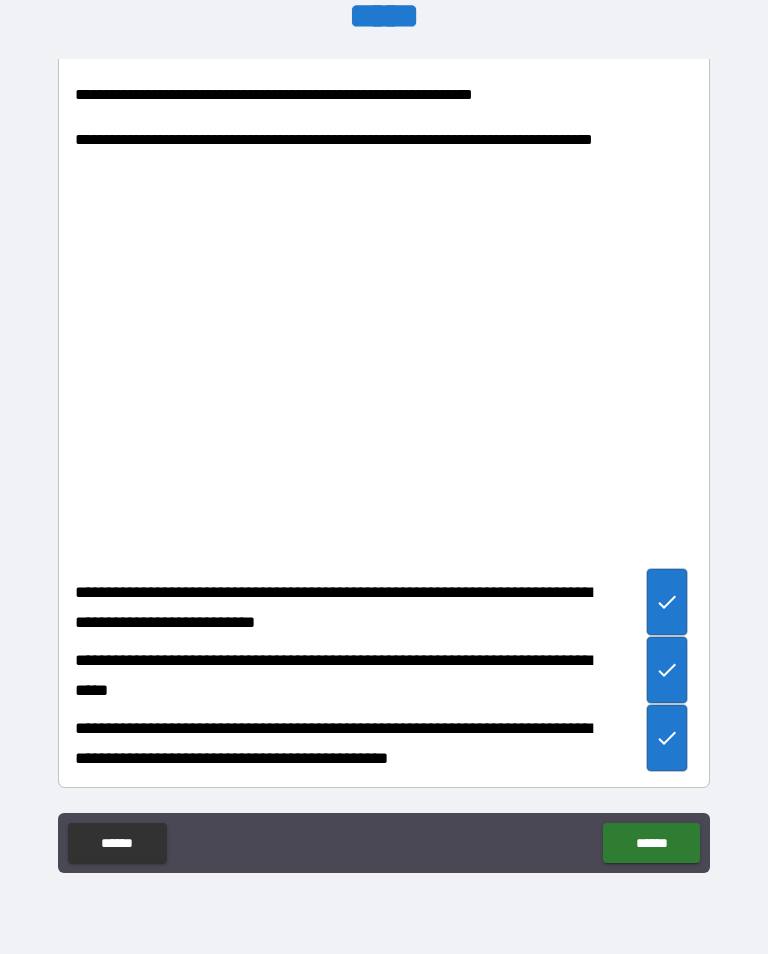 click on "******" at bounding box center [651, 843] 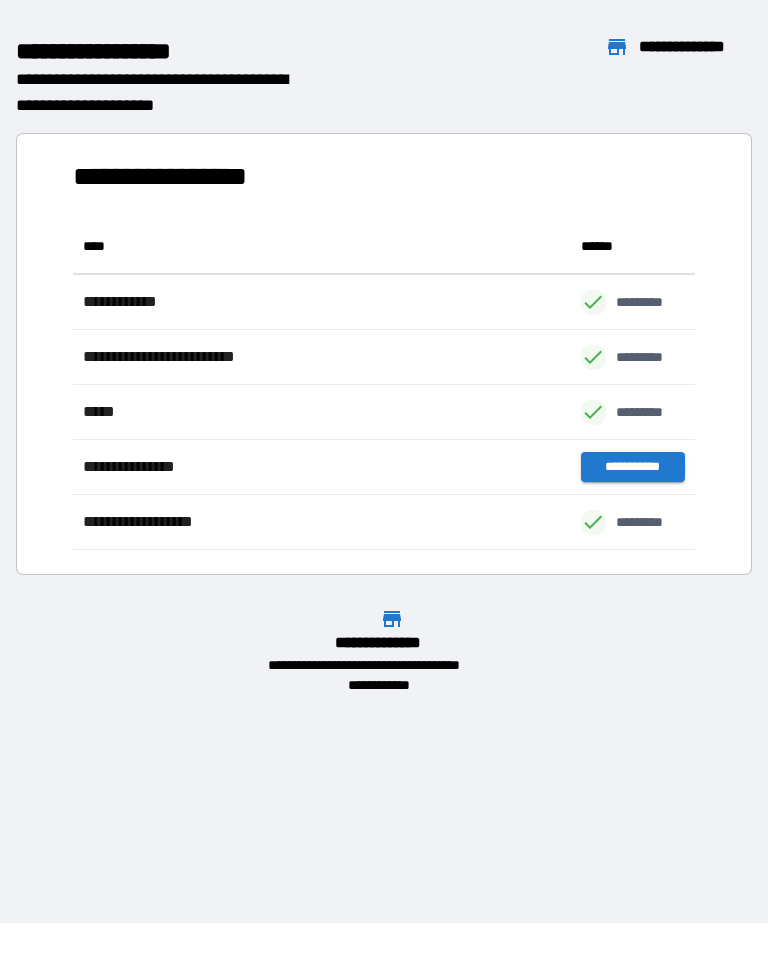 scroll, scrollTop: 331, scrollLeft: 622, axis: both 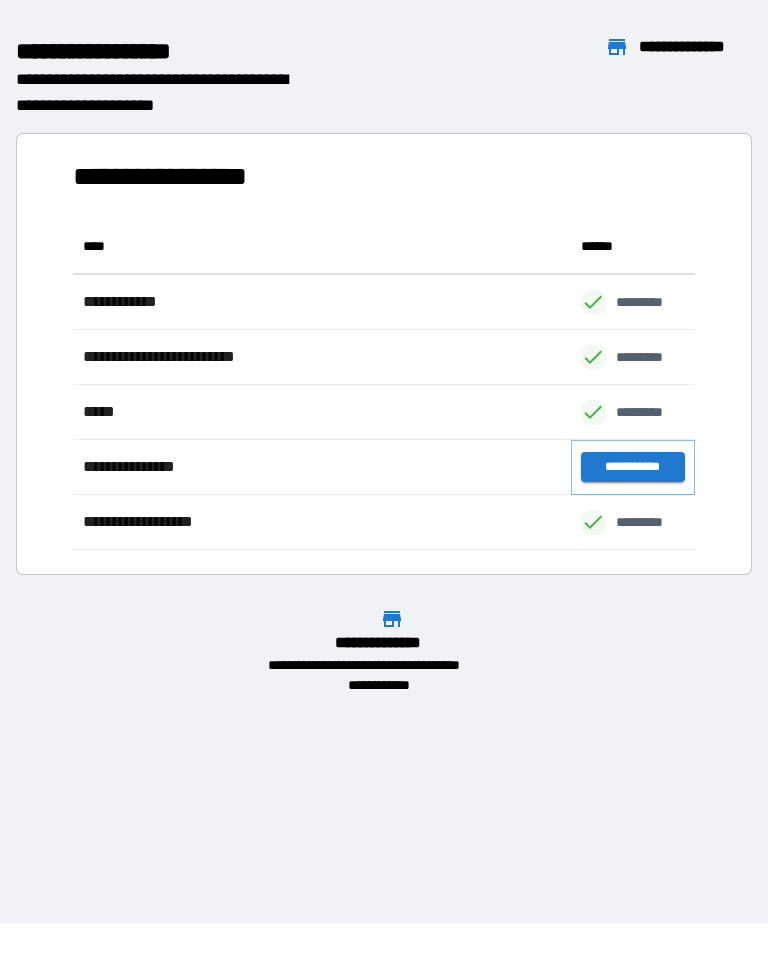 click on "**********" at bounding box center (633, 467) 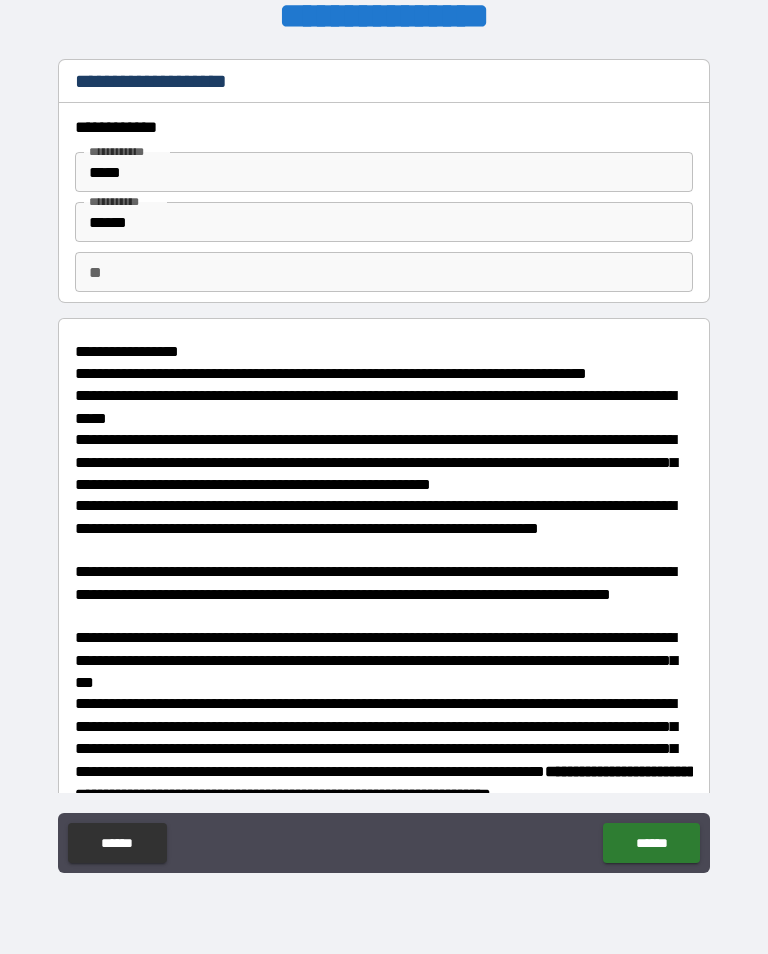 click on "** **" at bounding box center [384, 272] 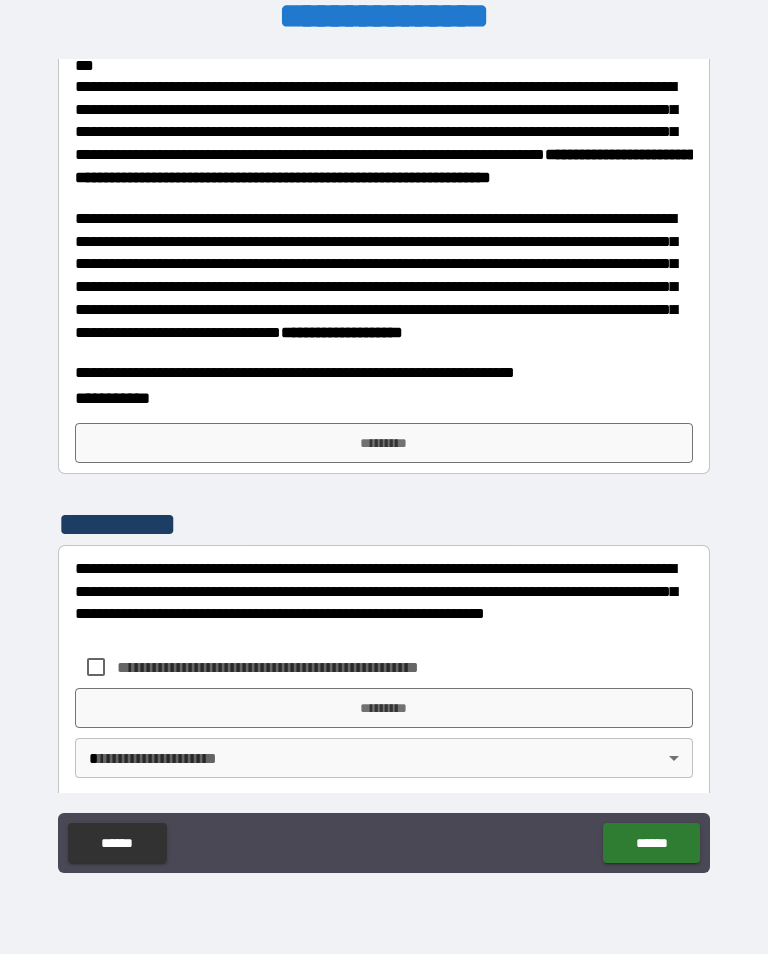 scroll, scrollTop: 621, scrollLeft: 0, axis: vertical 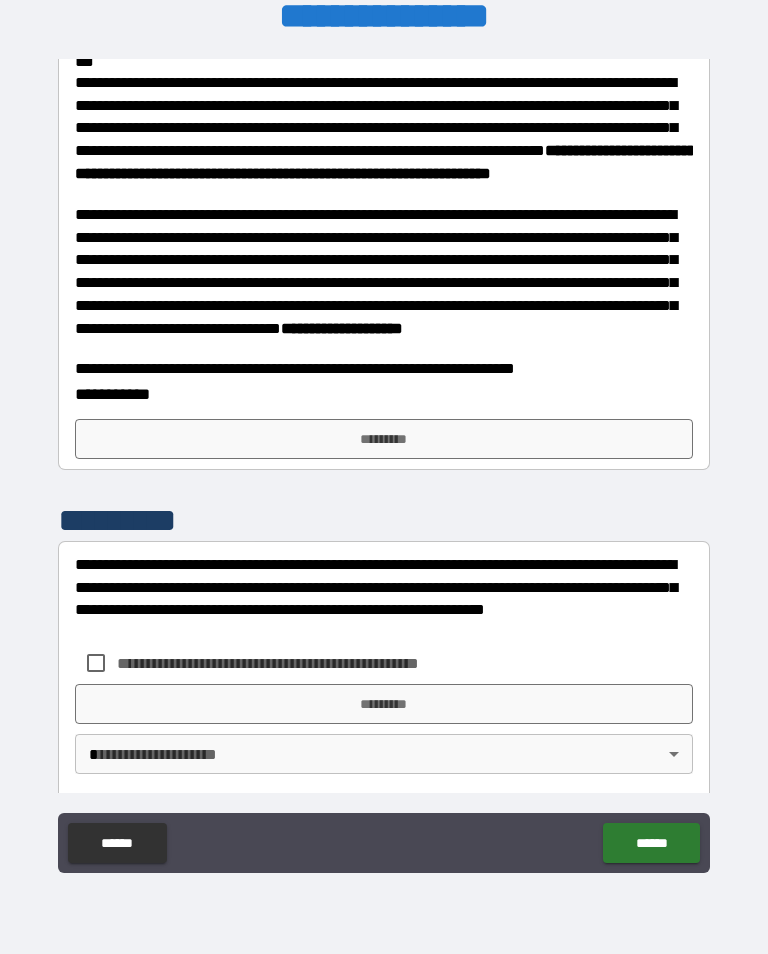 type on "*" 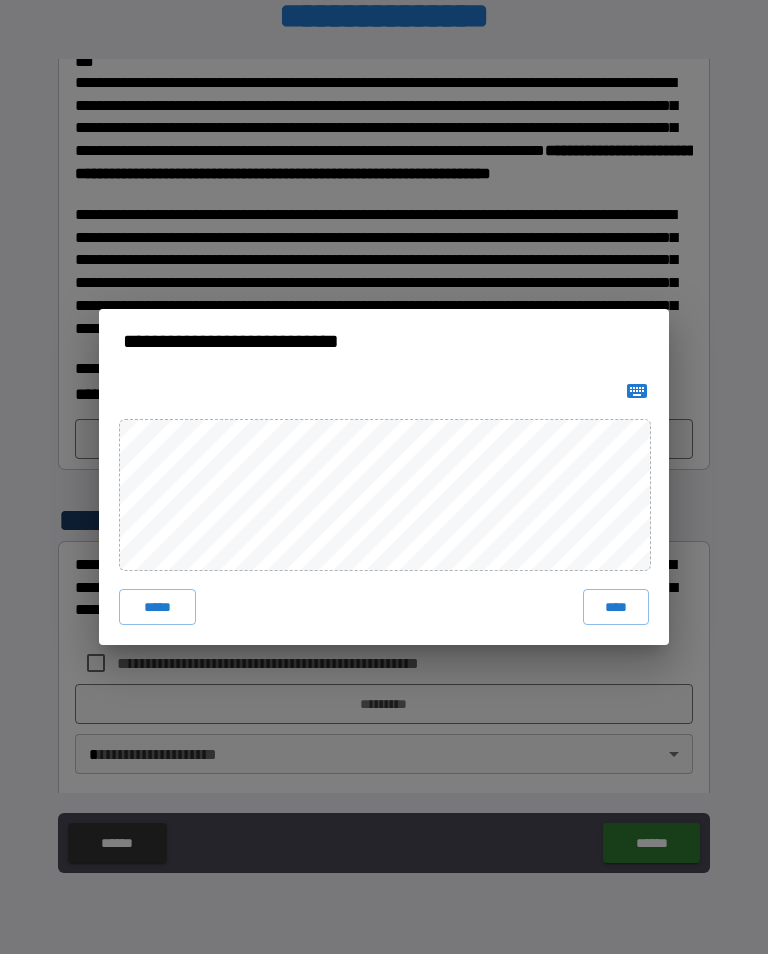 click on "****" at bounding box center [616, 607] 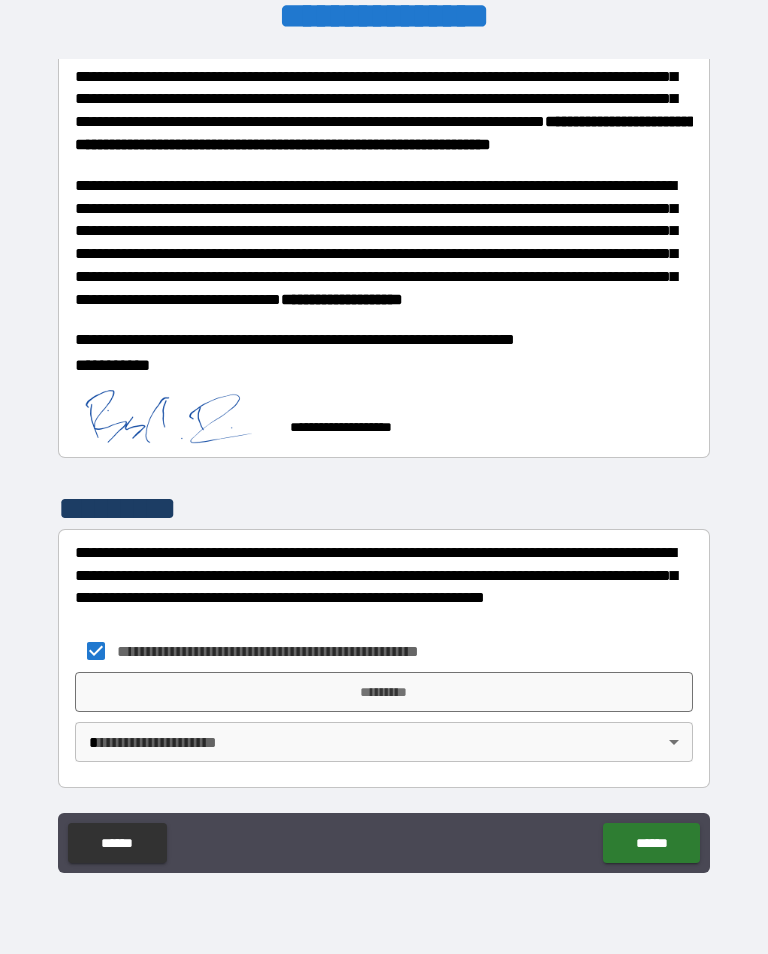 scroll, scrollTop: 650, scrollLeft: 0, axis: vertical 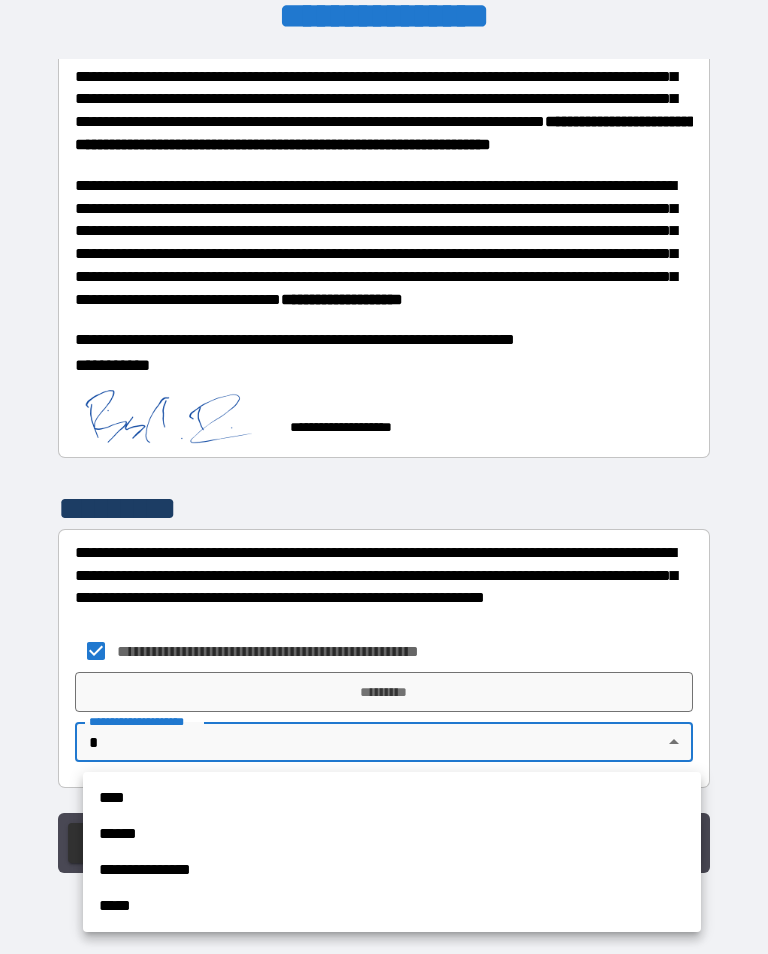 click on "****" at bounding box center (392, 798) 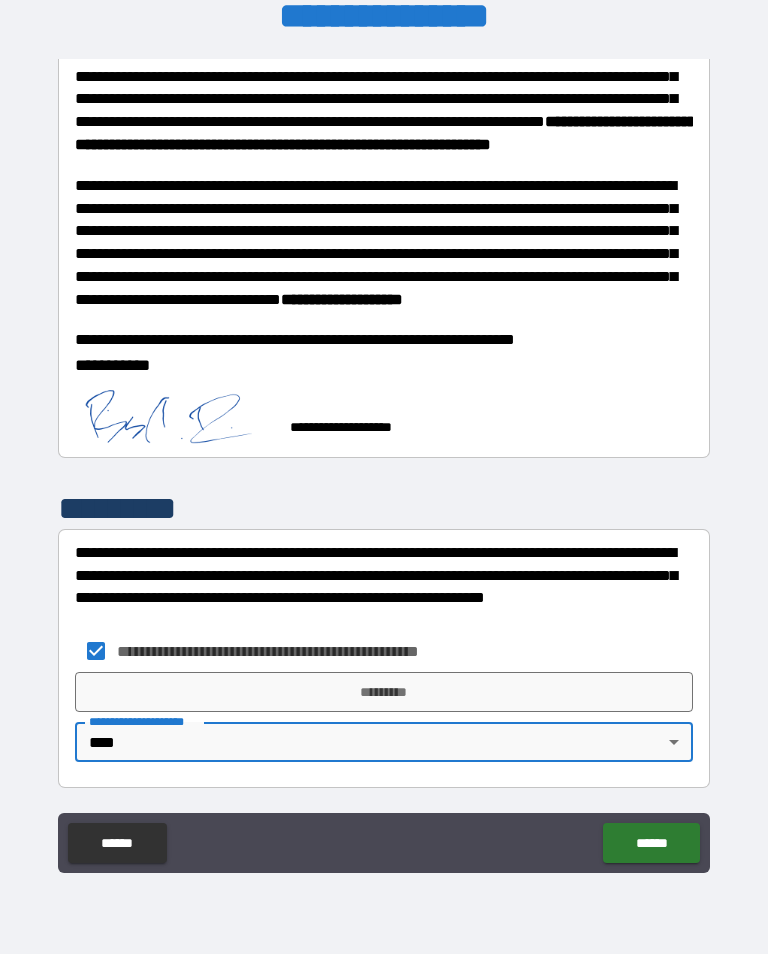 click on "*********" at bounding box center [384, 692] 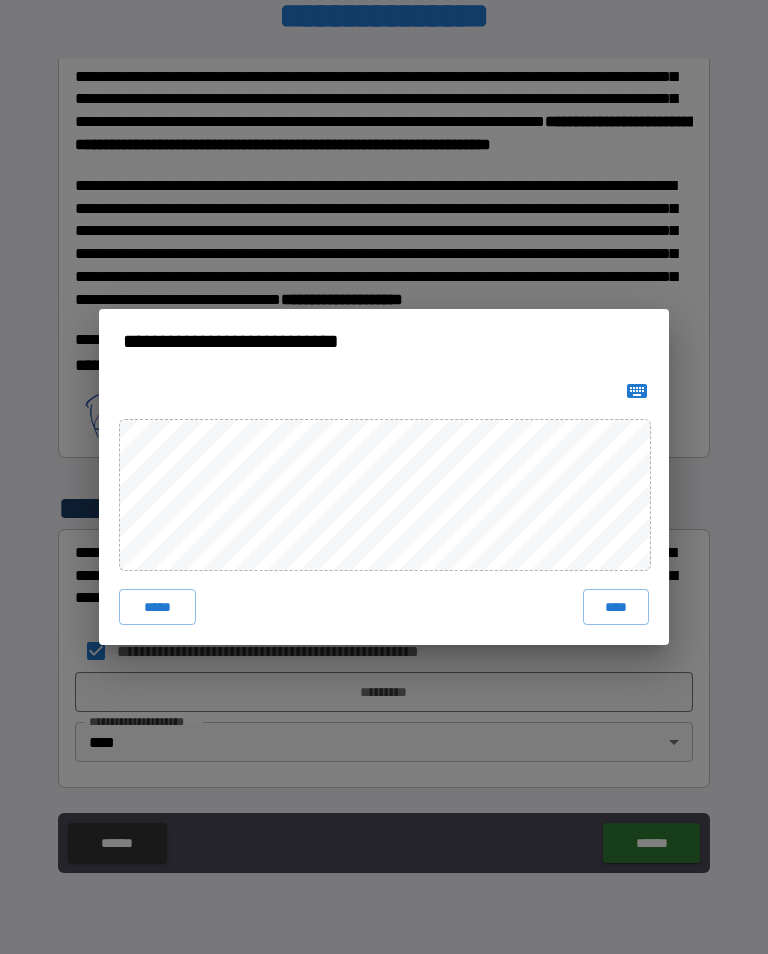 click on "****" at bounding box center (616, 607) 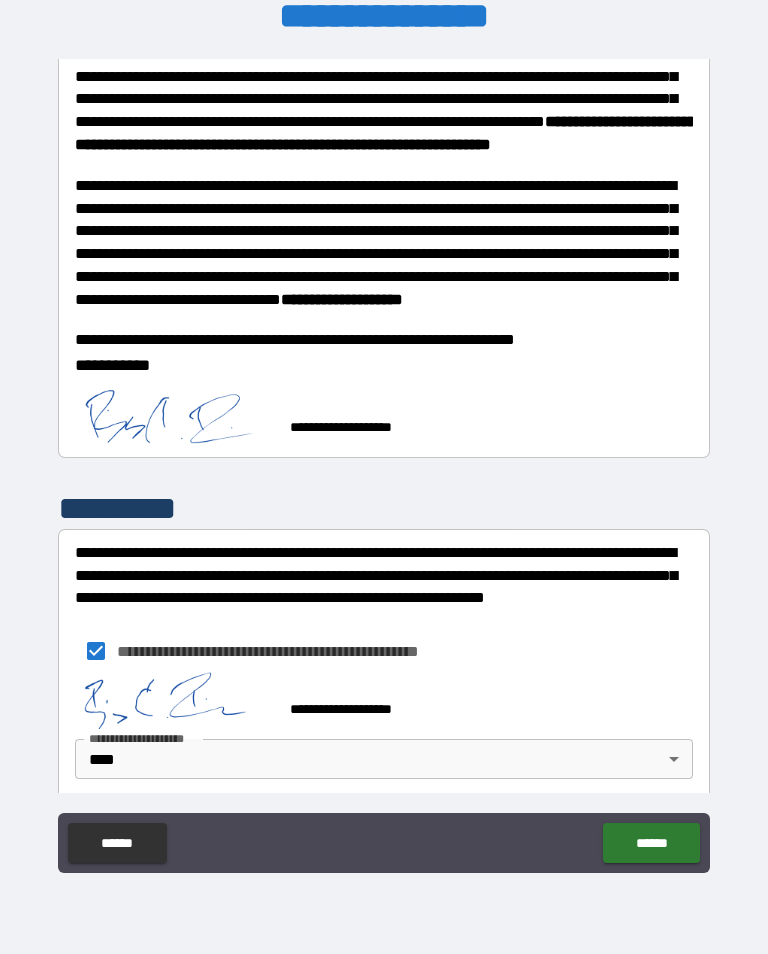click on "******" at bounding box center [651, 843] 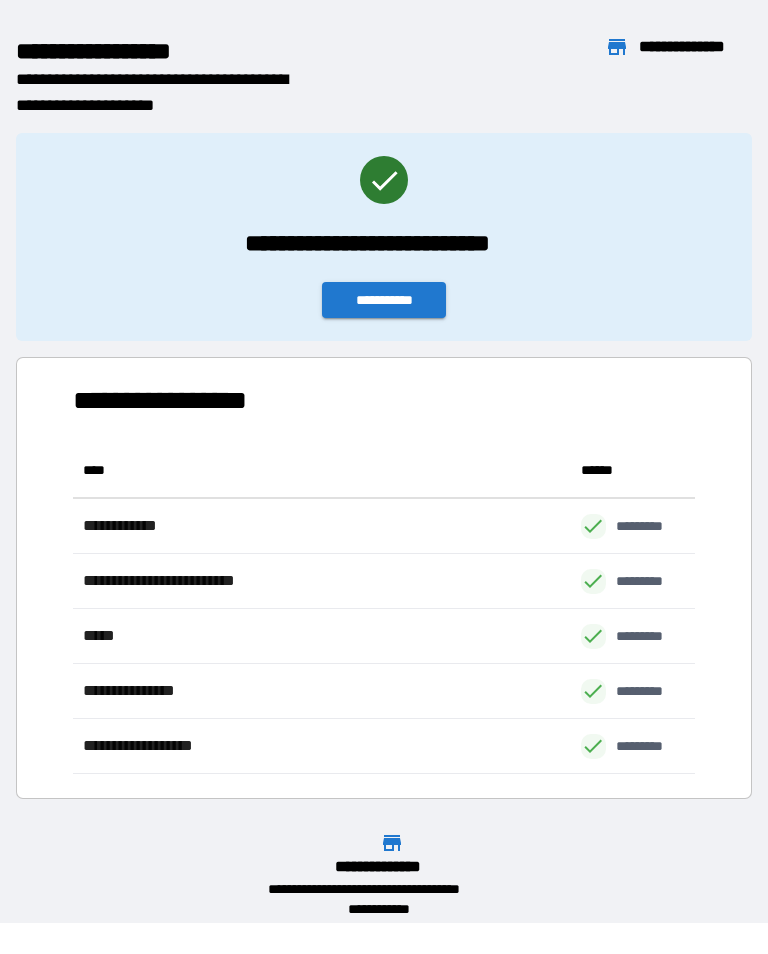 scroll, scrollTop: 331, scrollLeft: 622, axis: both 